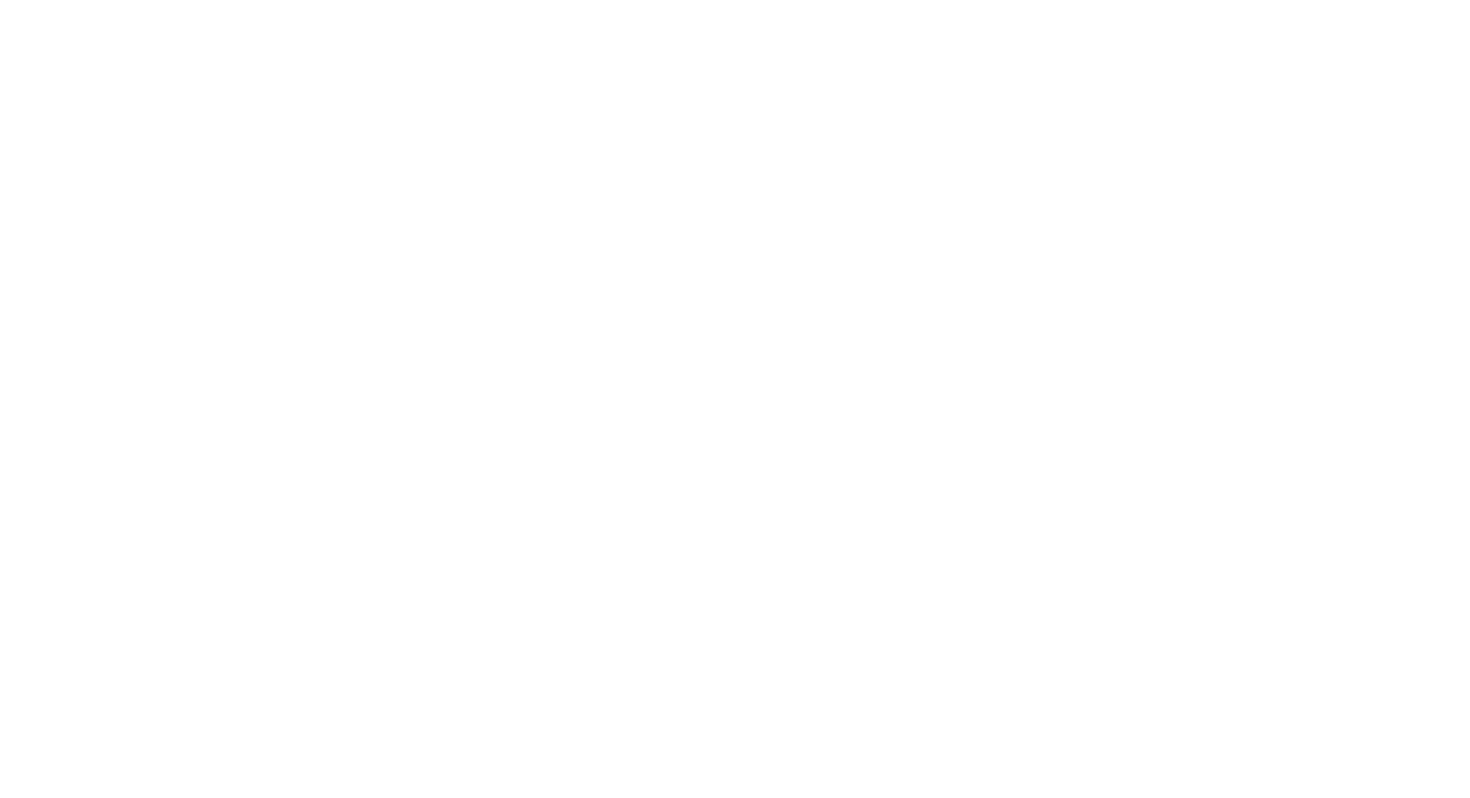 scroll, scrollTop: 0, scrollLeft: 0, axis: both 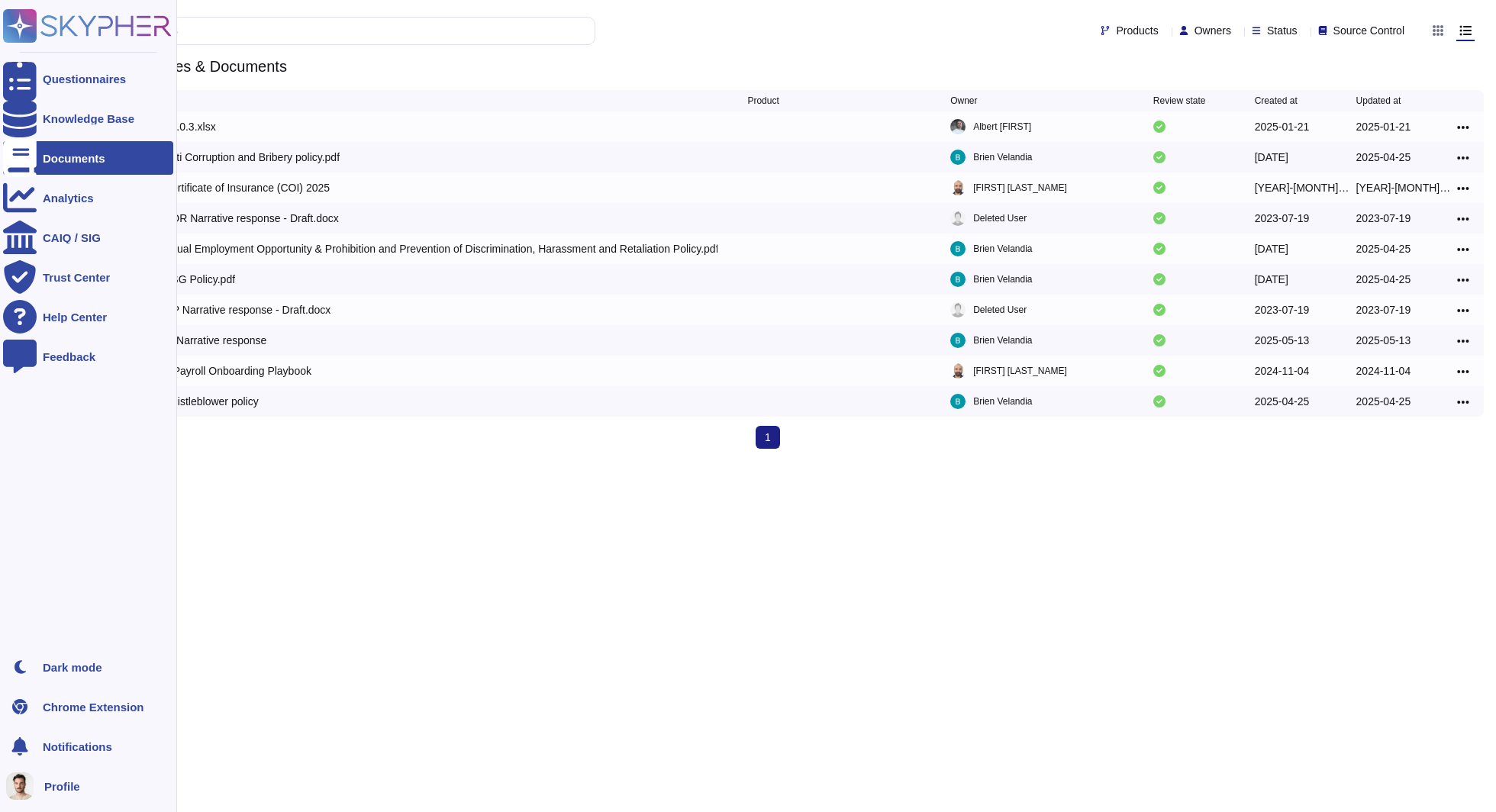 click on "Documents" at bounding box center [88, 158] 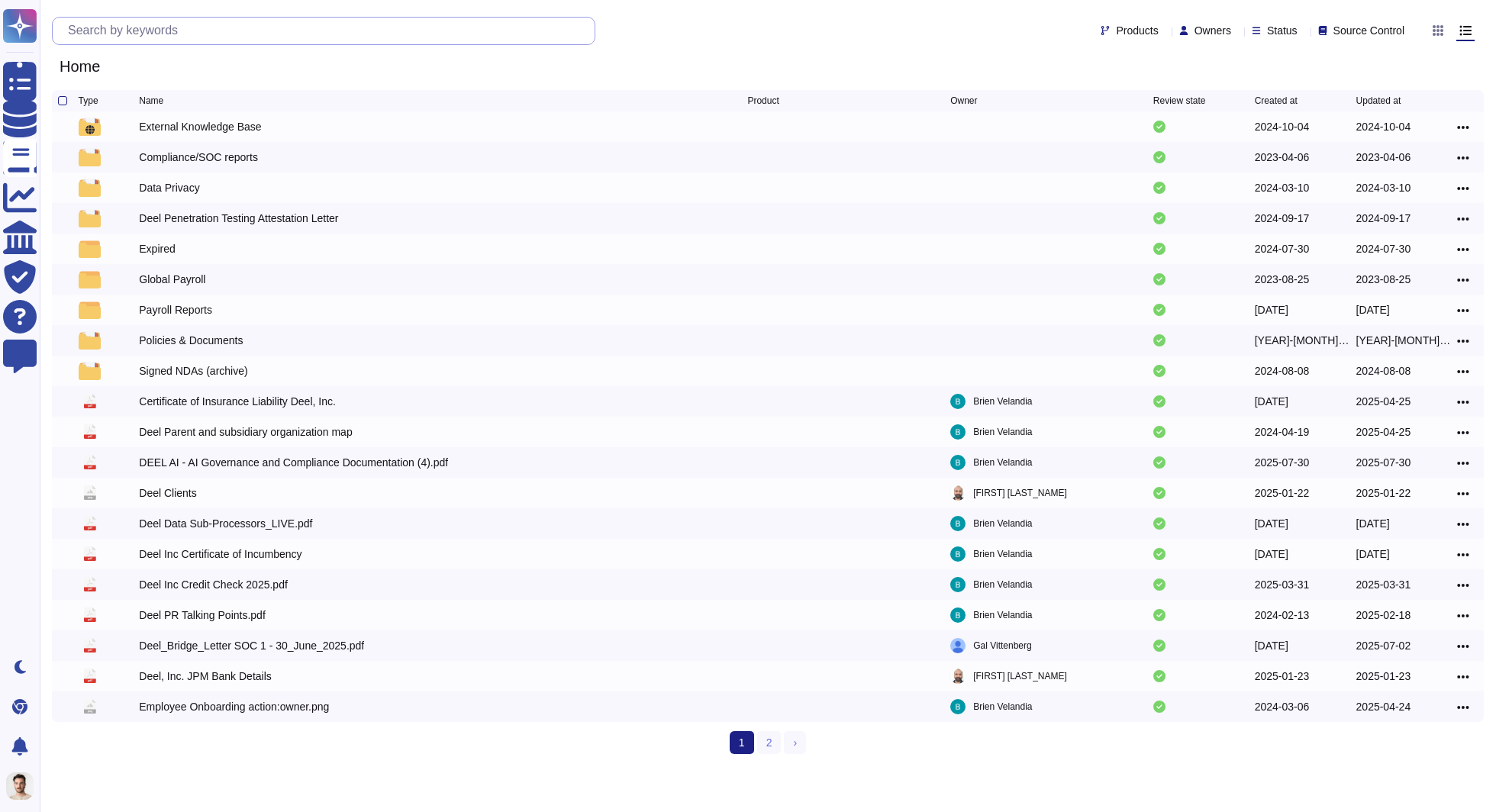 click at bounding box center (327, 31) 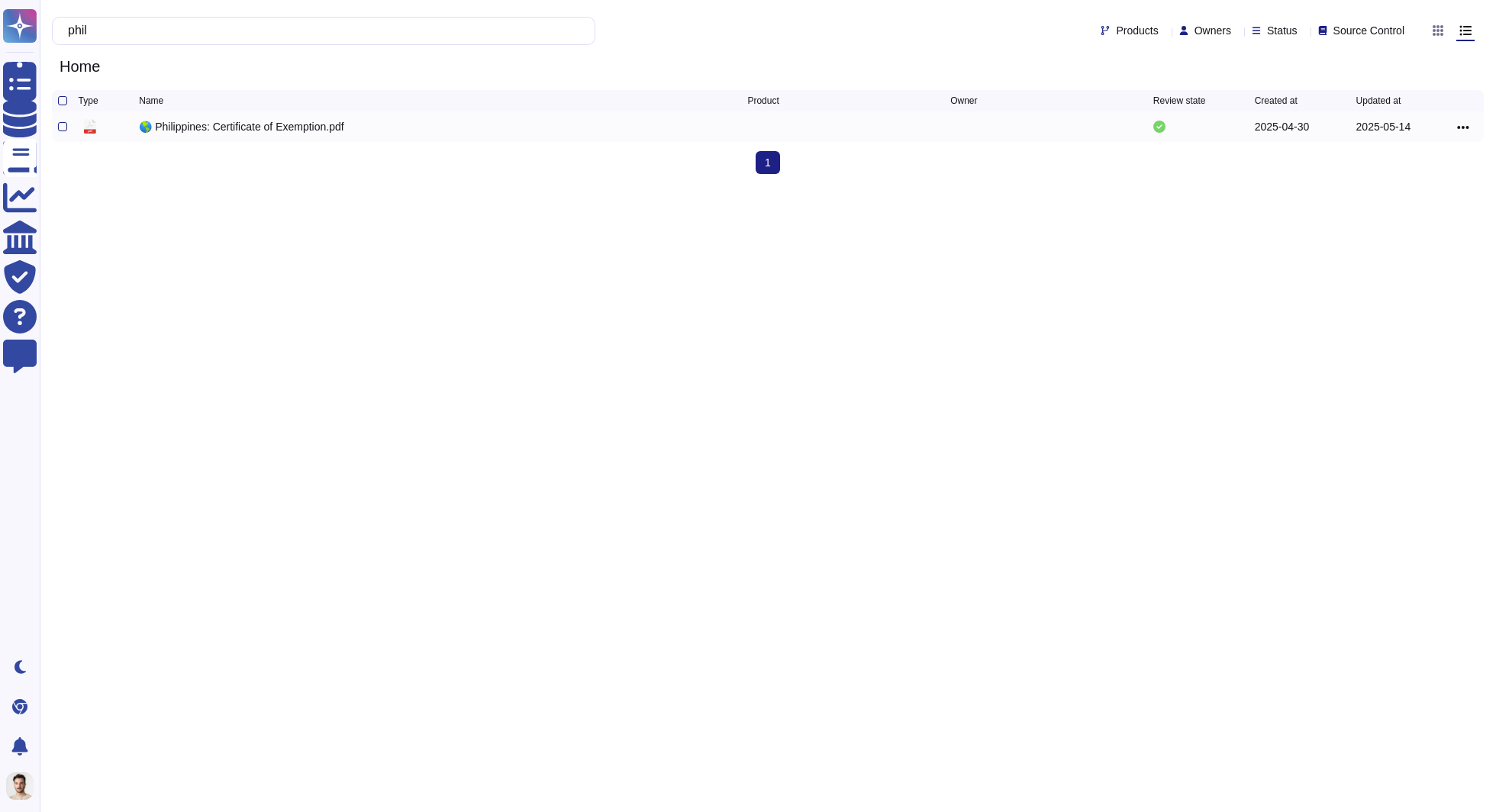 type on "phil" 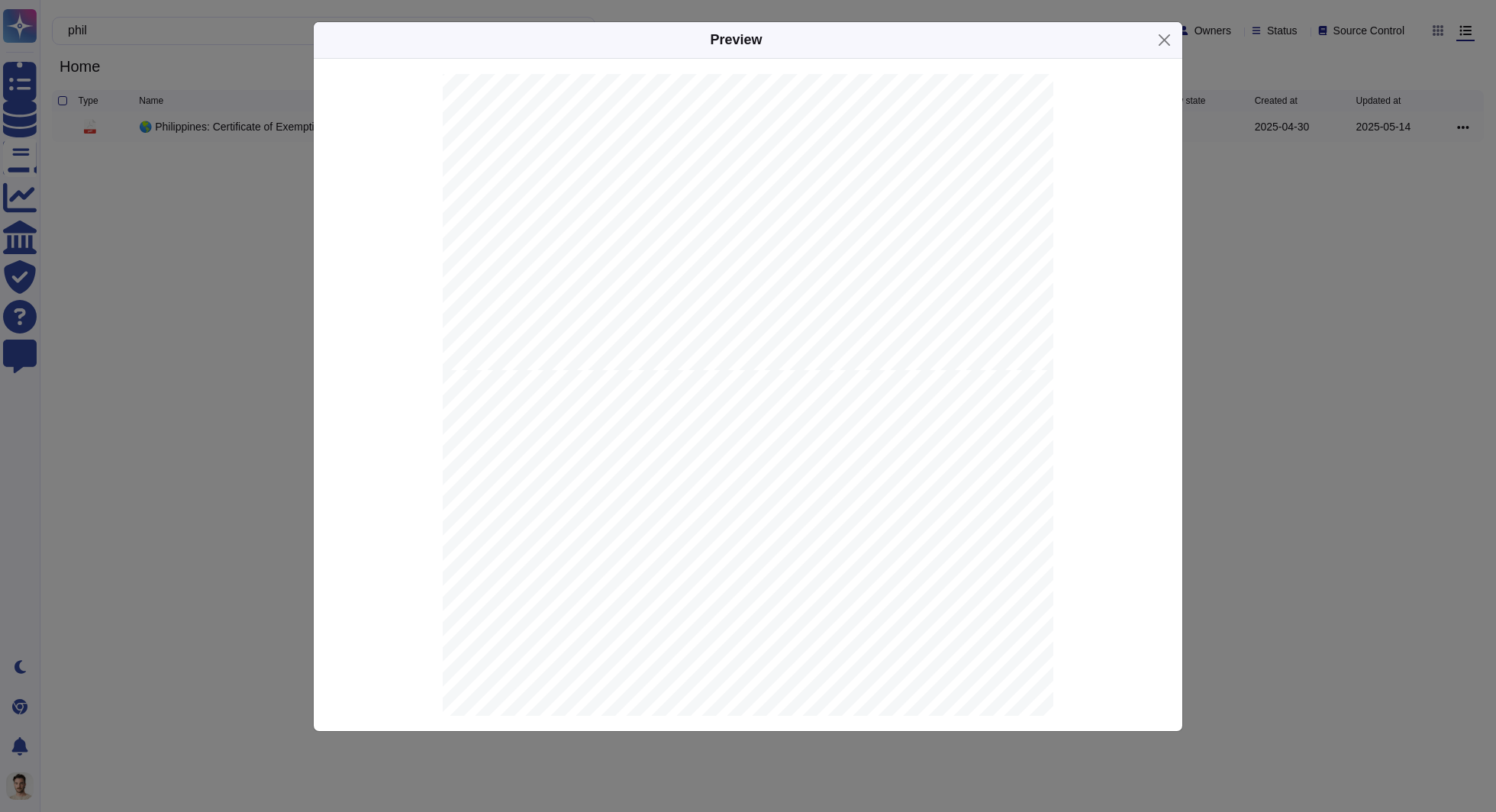 scroll, scrollTop: 1384, scrollLeft: 0, axis: vertical 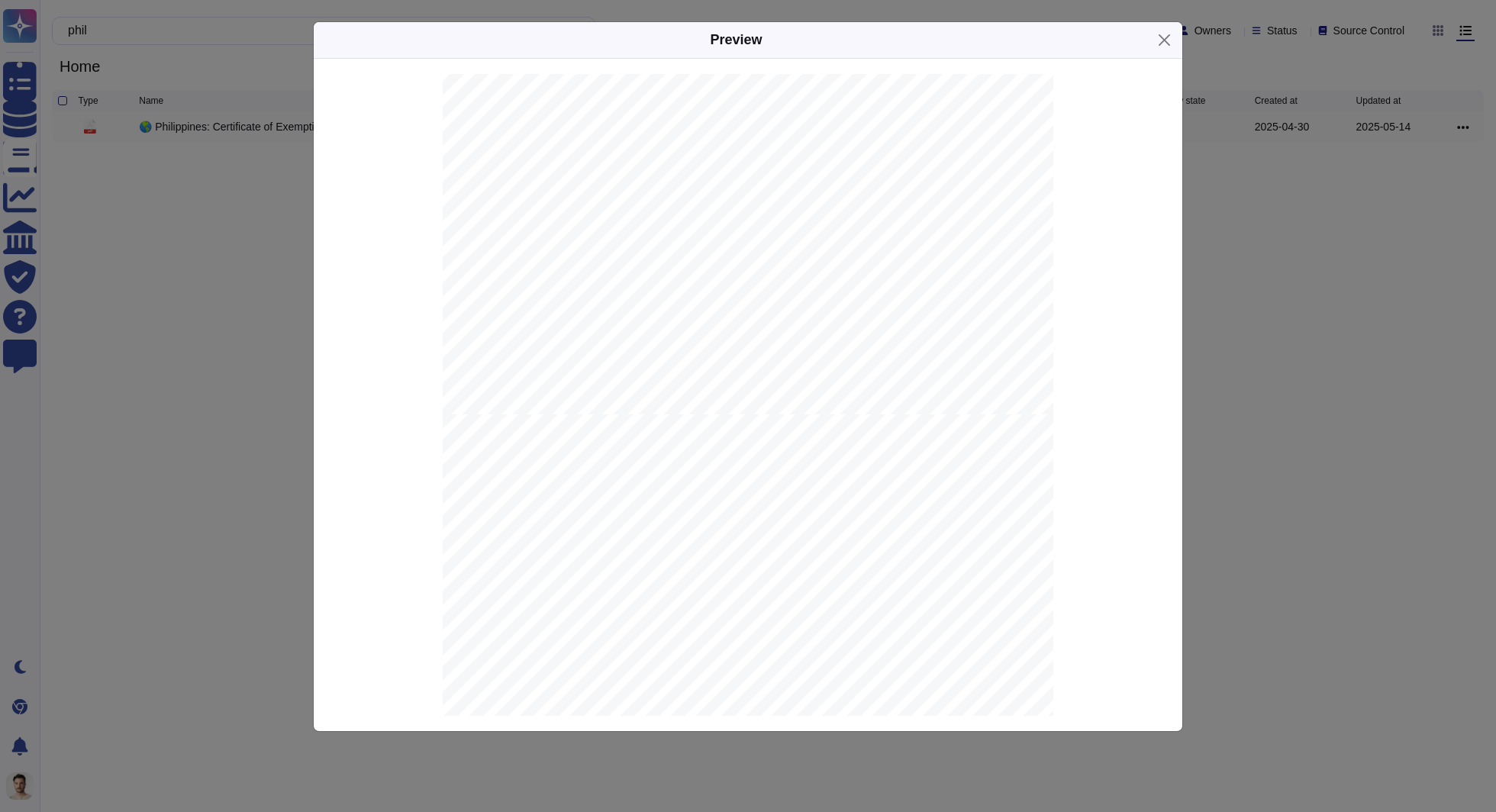 click on "Preview Applicable Products Employer of Record (EOR) Global Payroll (GP) HRIS Independent Contractor (IC) Contractor of Record (COR) Applicable User Type Client Employee Contractor Applicable Contract Type EOR - Annual Direct Employee - Payroll Direct Employee IC (Fixed, PAYG, Milestone) COR (Fixed, PAYG, Milestone) Slack Channel   #heads-up-knowledge-team ¶   Certi fi cate of Exemption Holders of the Permanent Resident Visa and Immigrant Visa by Marriage (13A) are required to obtain a   Certi fi cate of Exemption   before they can be employed in the Philippines. Spouses of Filipino citizens who are Temporary Resident Visa (TRV) holders and whose home countries do not have a reciprocity agreement with the Philippines are also required to obtain a Certi fi cate of Exemption   before they can be employed in the country. For Deel EOR Employees, this is a pre-requisite for onboarding. Deel availability Yes, supported for Deel-sponsored visas Yes, supported for client-sponsored visas Supported for From applicant:" at bounding box center (748, 406) 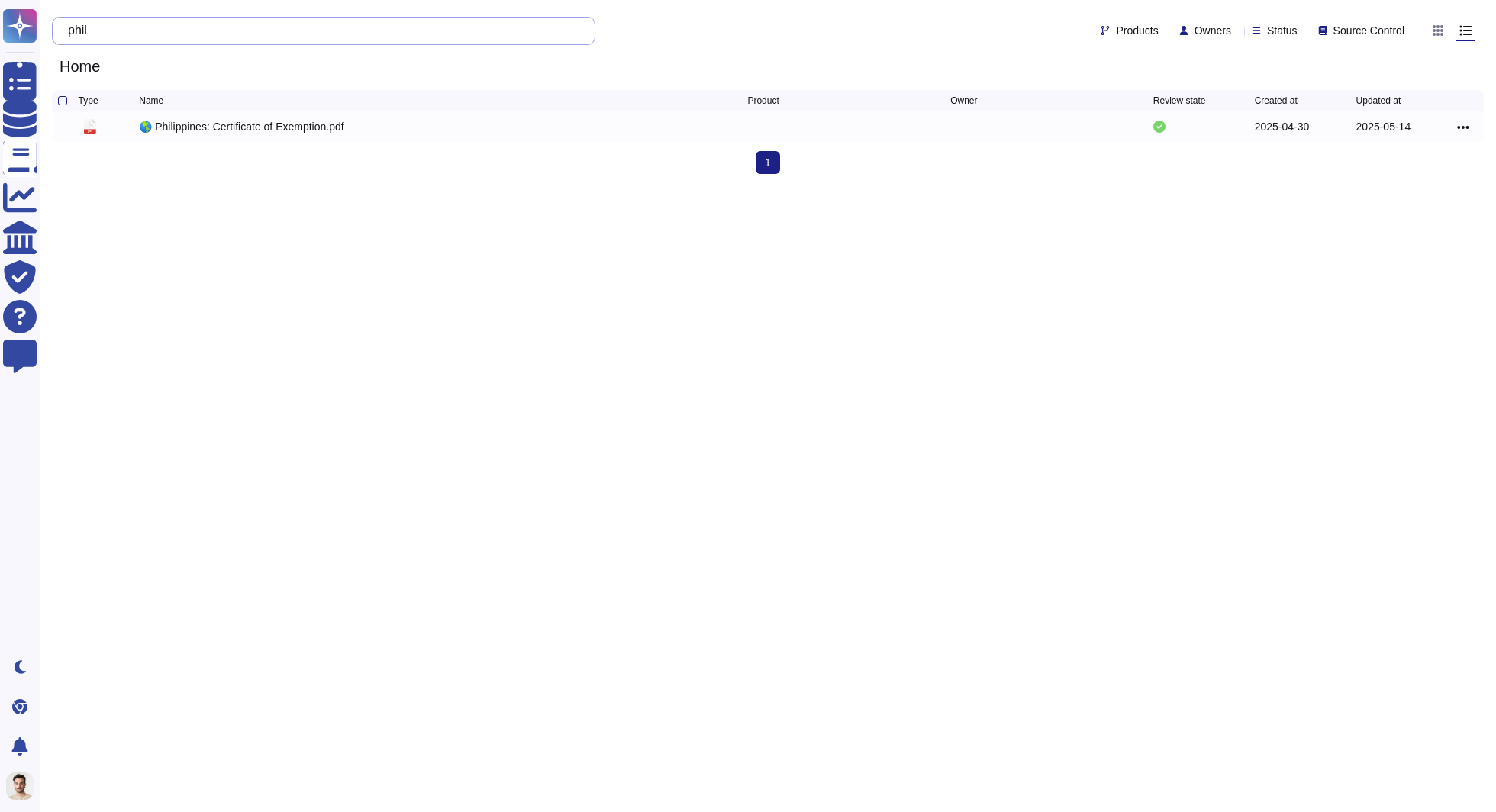 click on "phil" at bounding box center [320, 31] 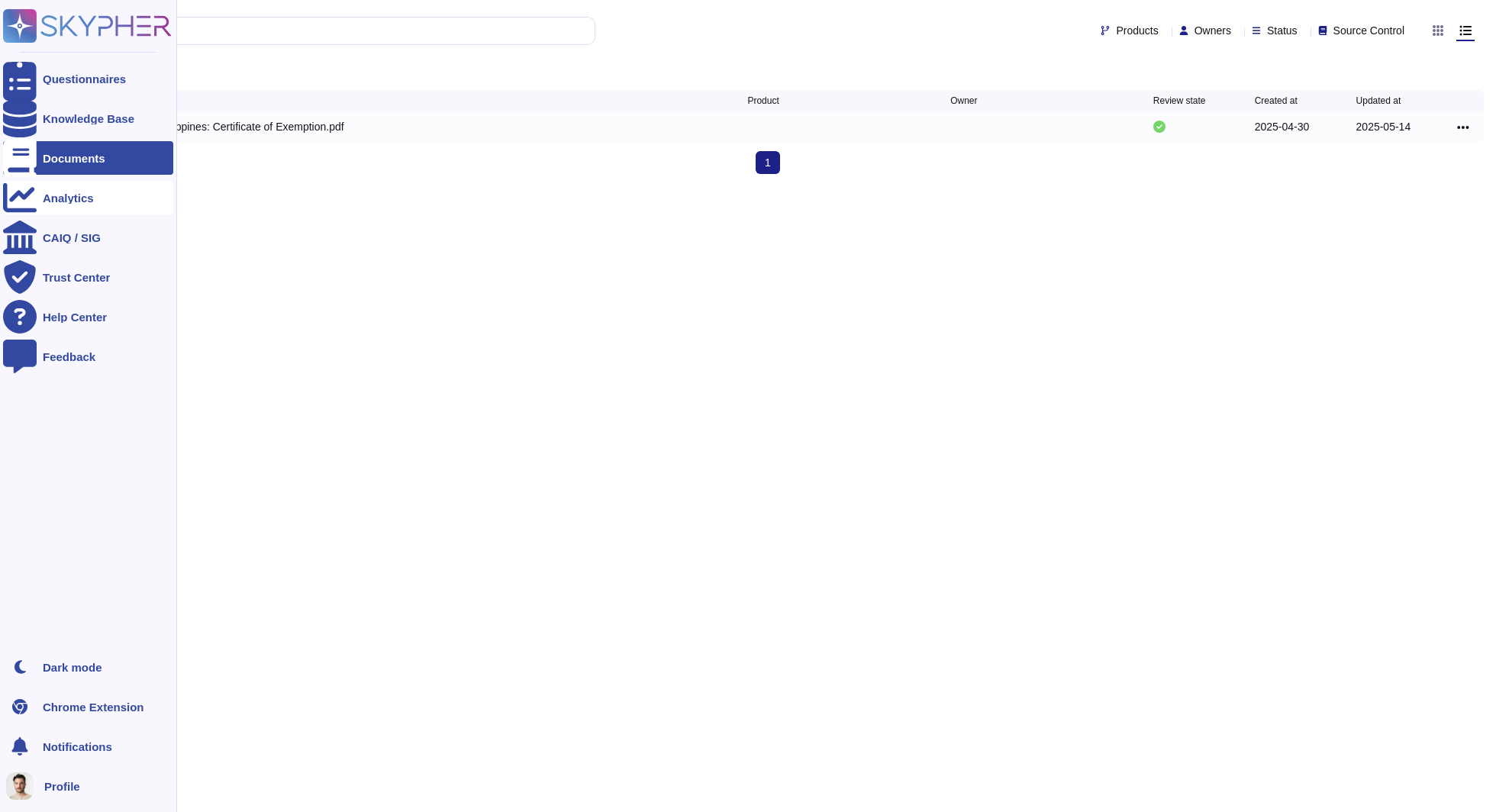 click on "Analytics" at bounding box center (88, 198) 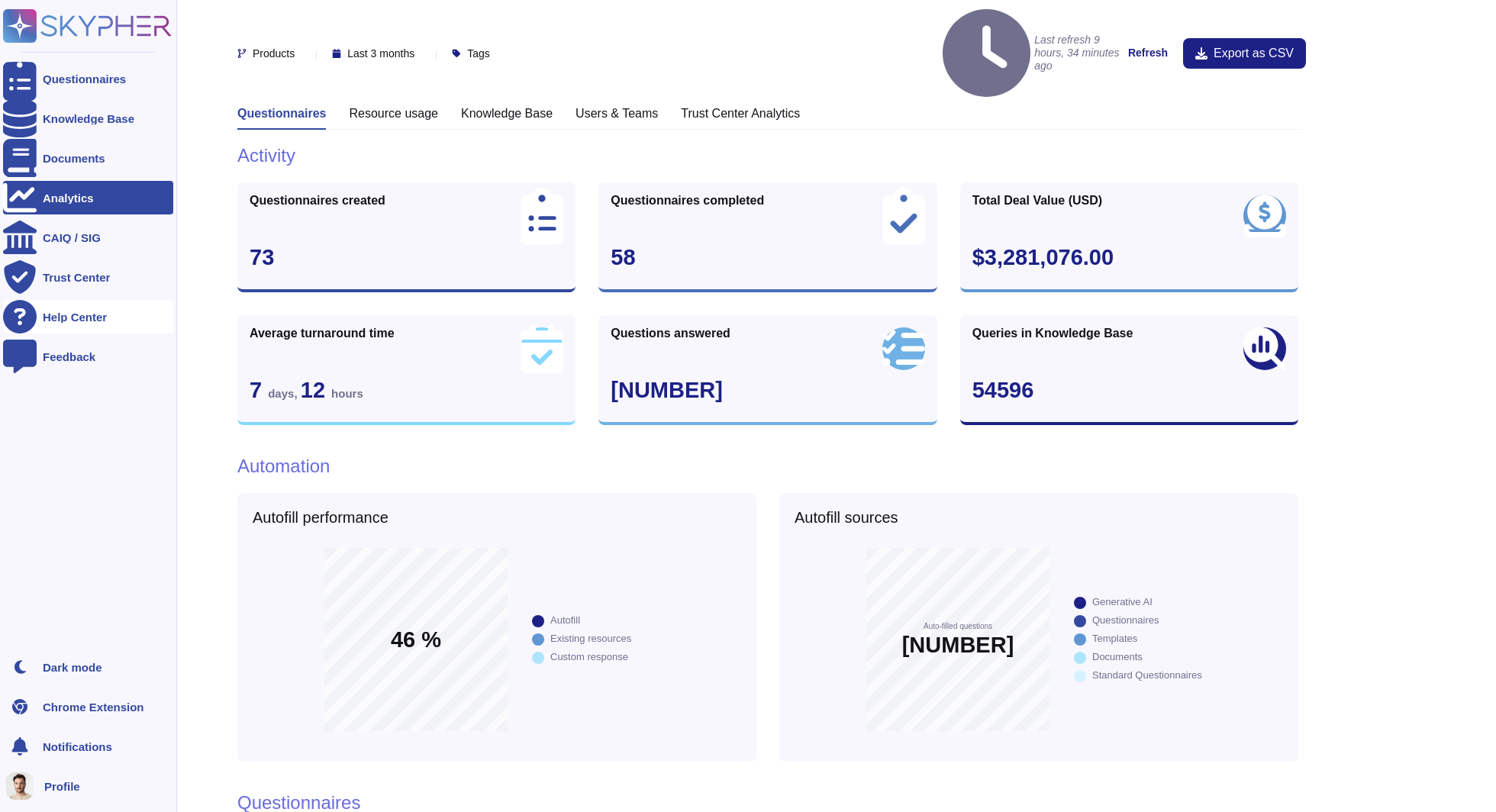 click on "Help Center" at bounding box center (88, 317) 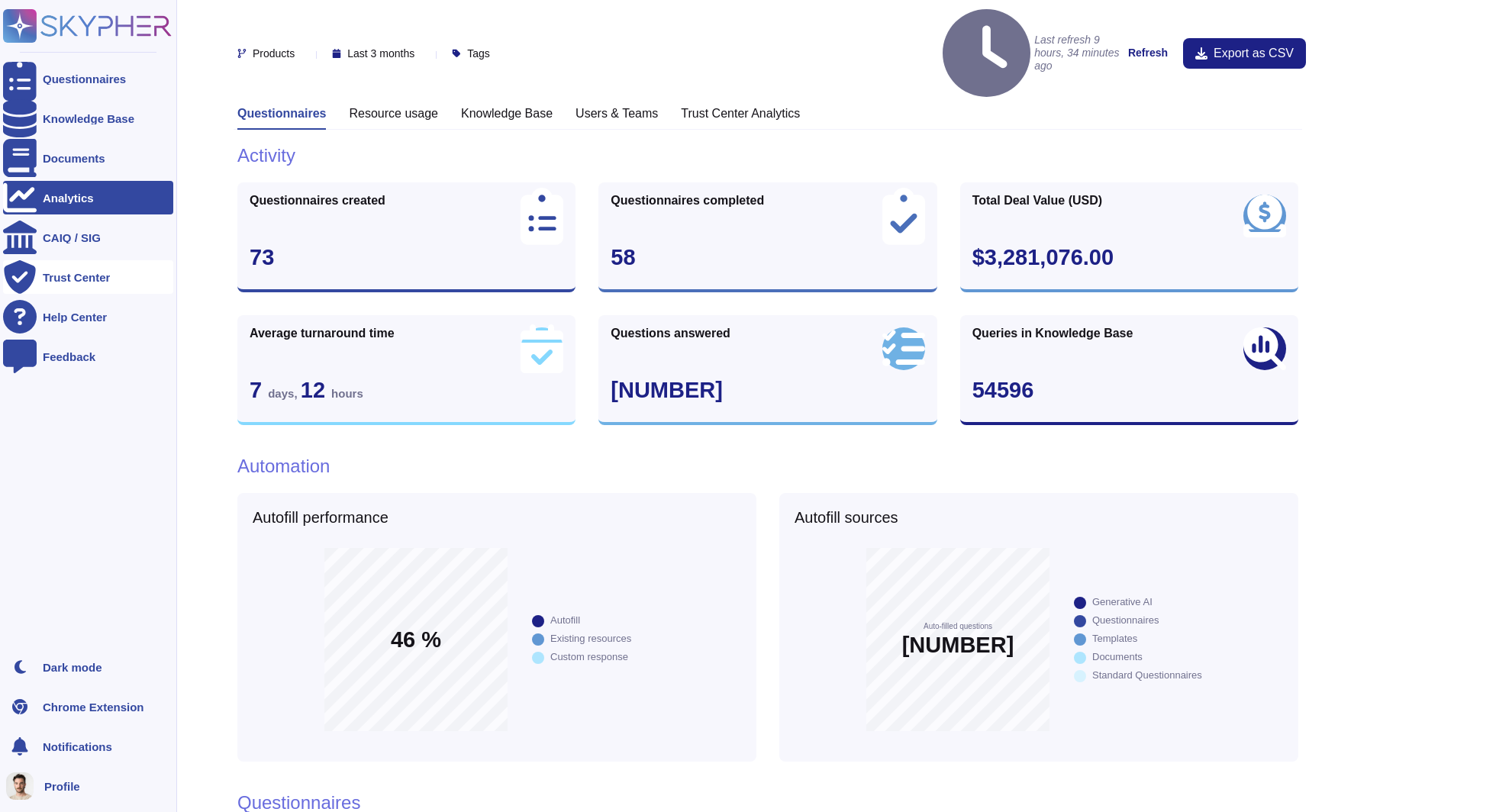 click on "Trust Center" at bounding box center (88, 277) 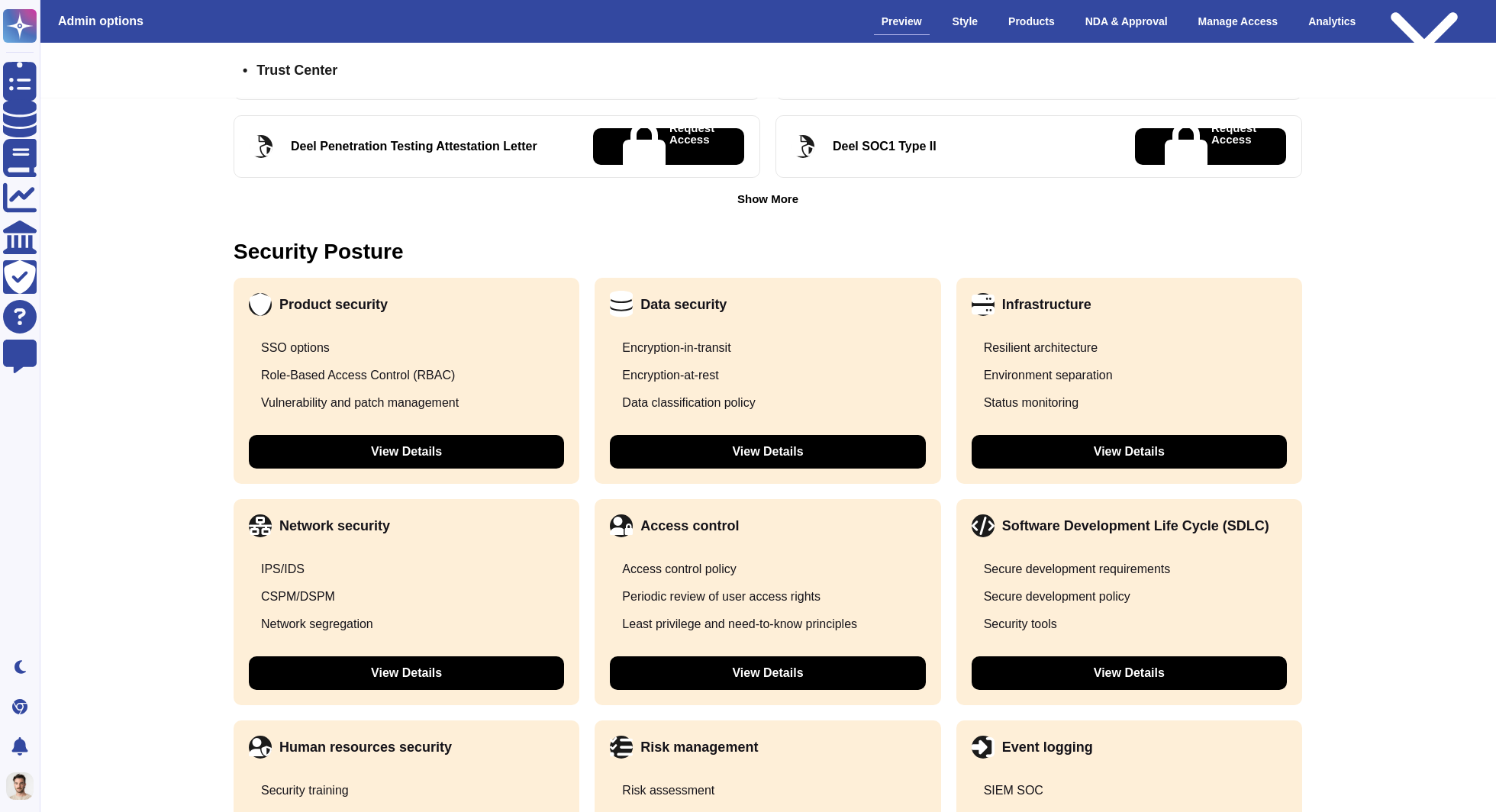 scroll, scrollTop: 894, scrollLeft: 0, axis: vertical 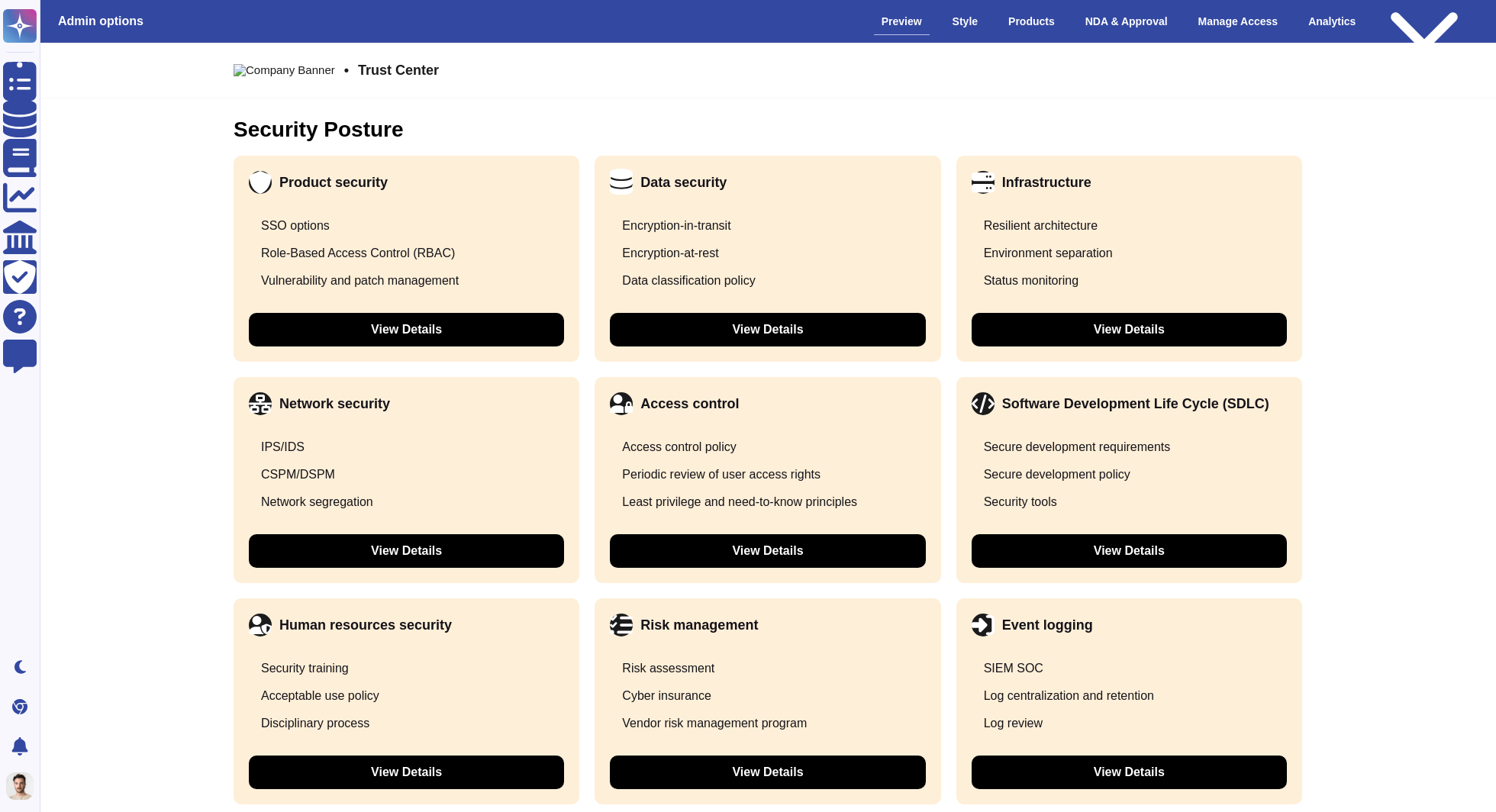 click on "View Details" at bounding box center [767, 551] 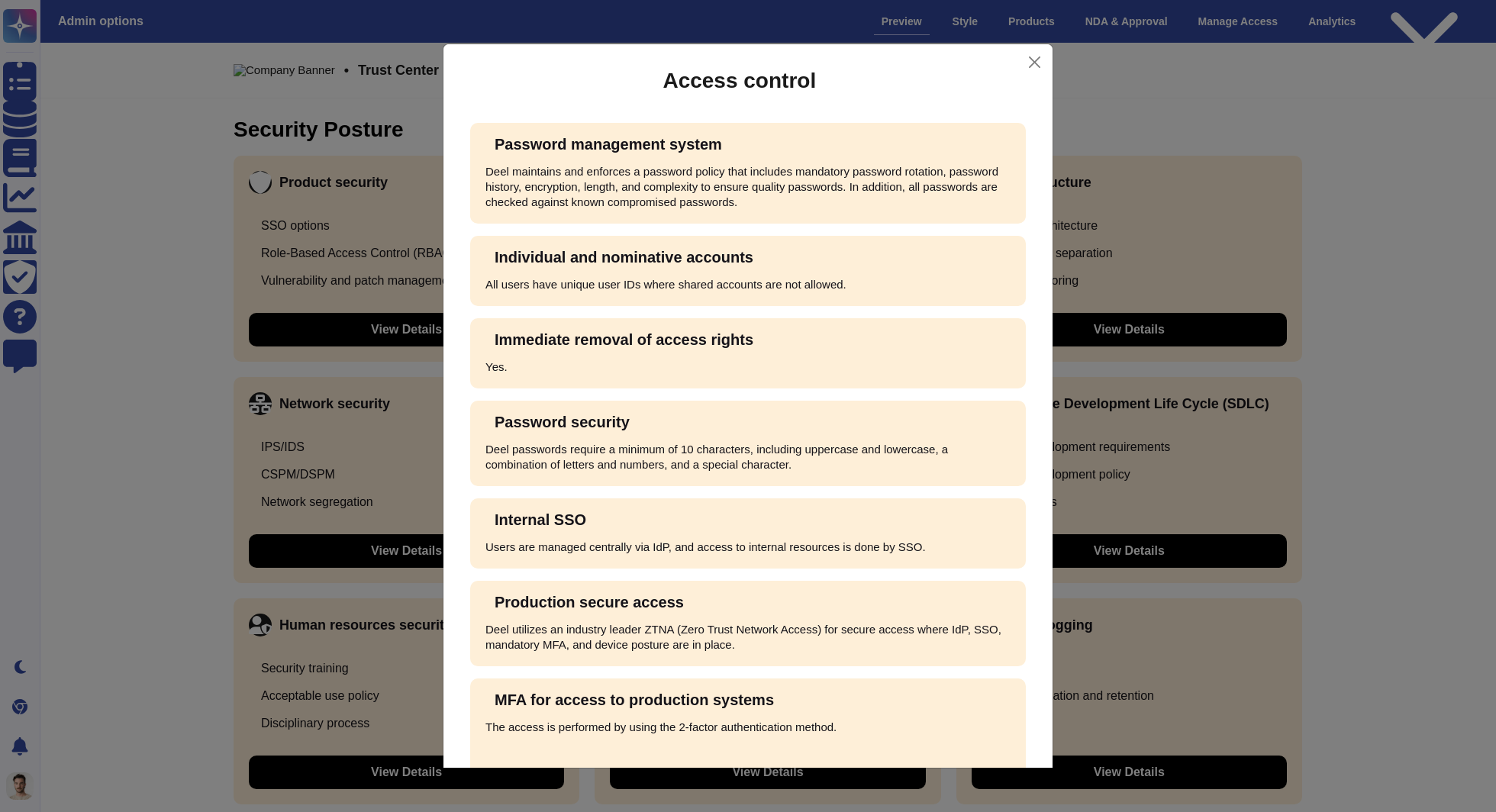 scroll, scrollTop: 633, scrollLeft: 0, axis: vertical 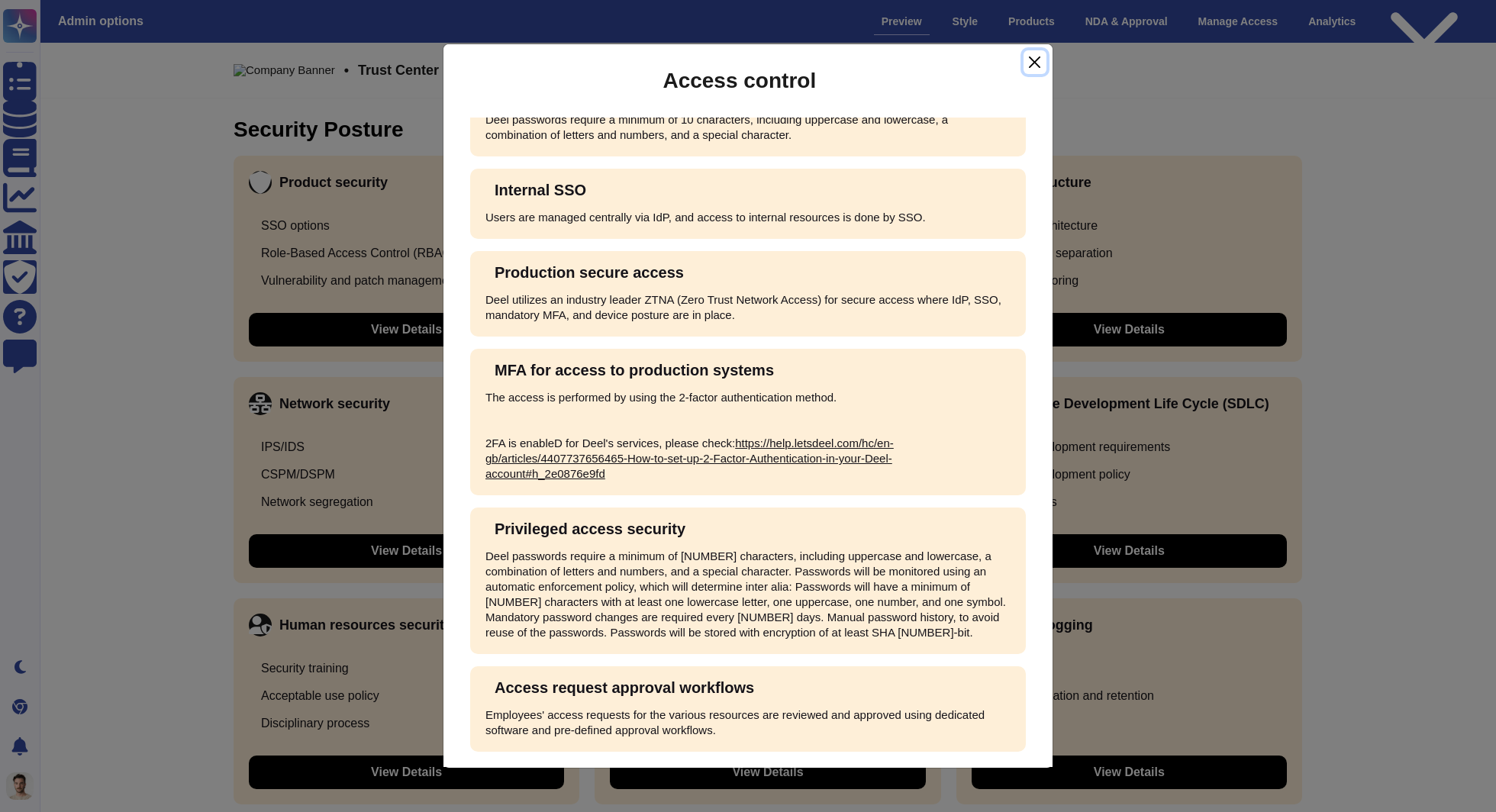 click at bounding box center (1035, 62) 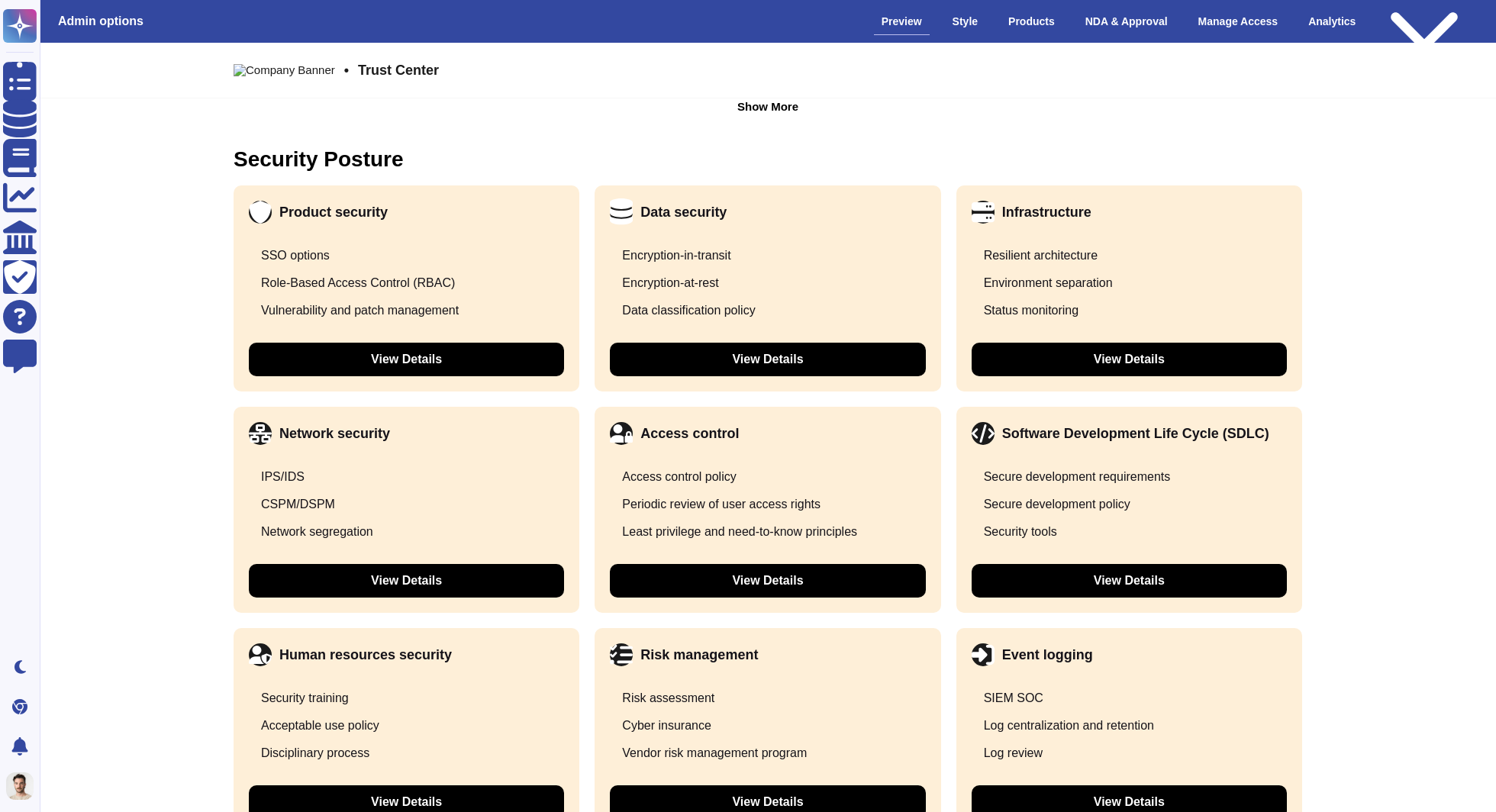 scroll, scrollTop: 672, scrollLeft: 0, axis: vertical 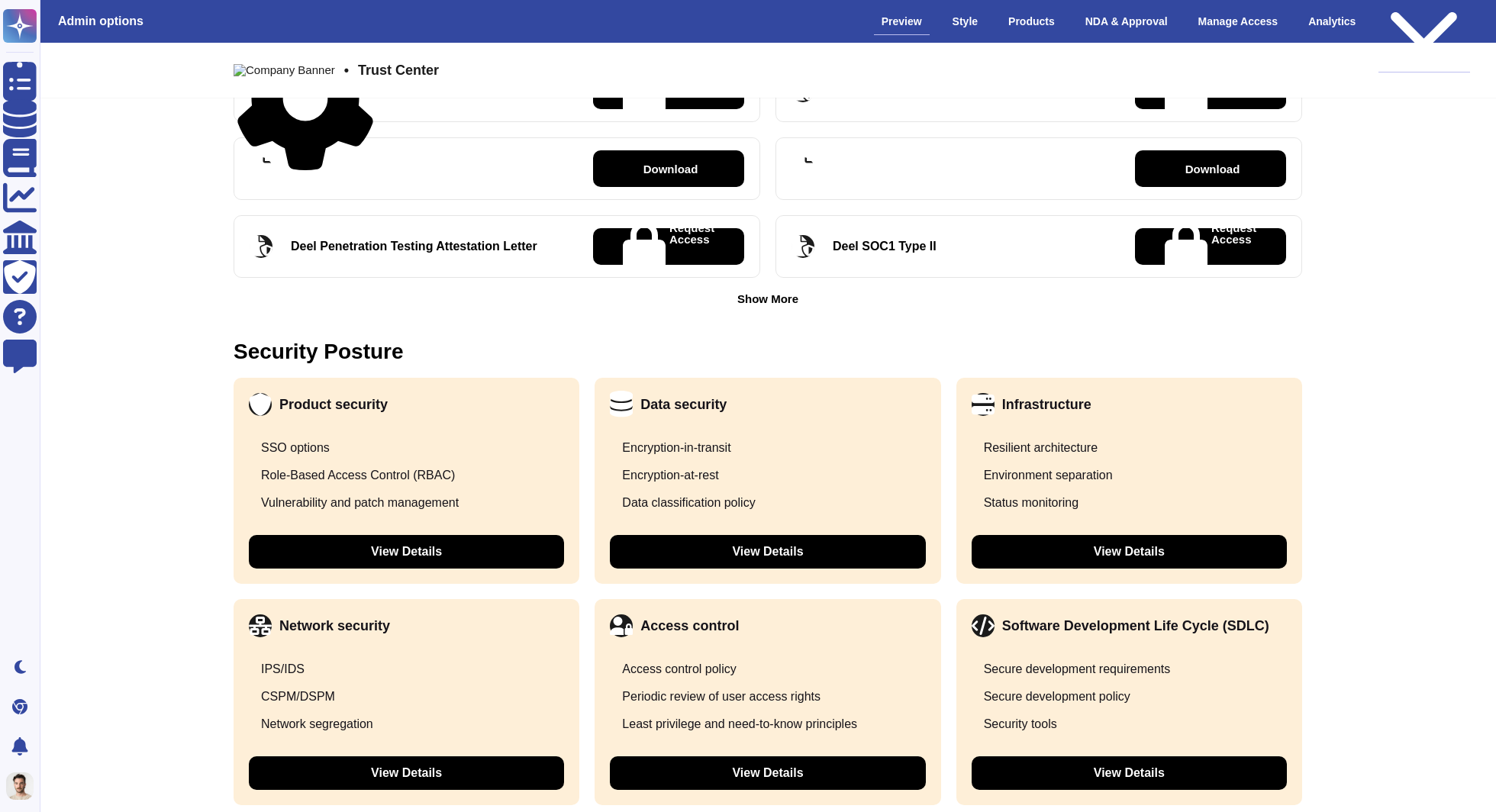 click 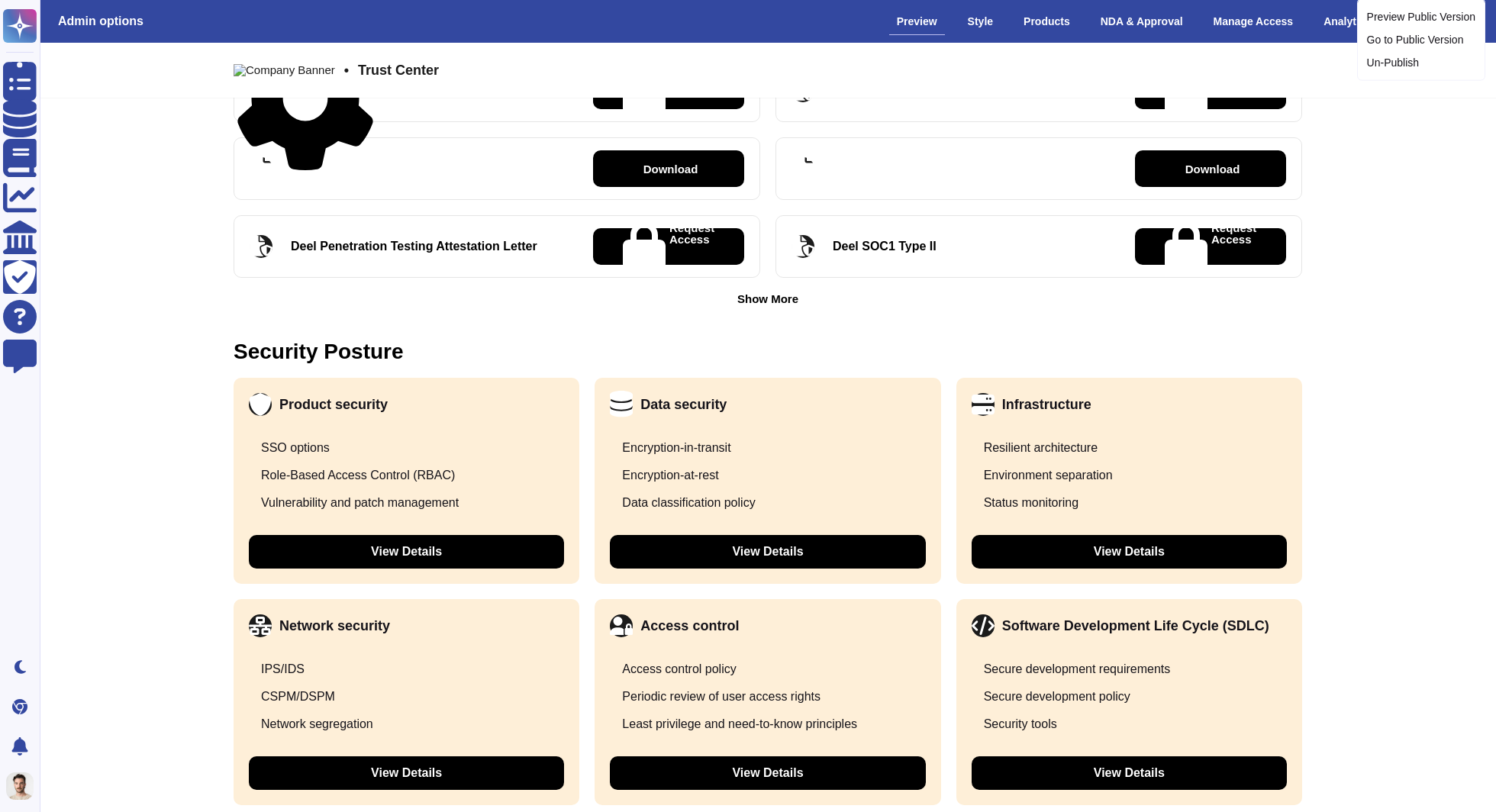 click on "Public version" at bounding box center (1440, 21) 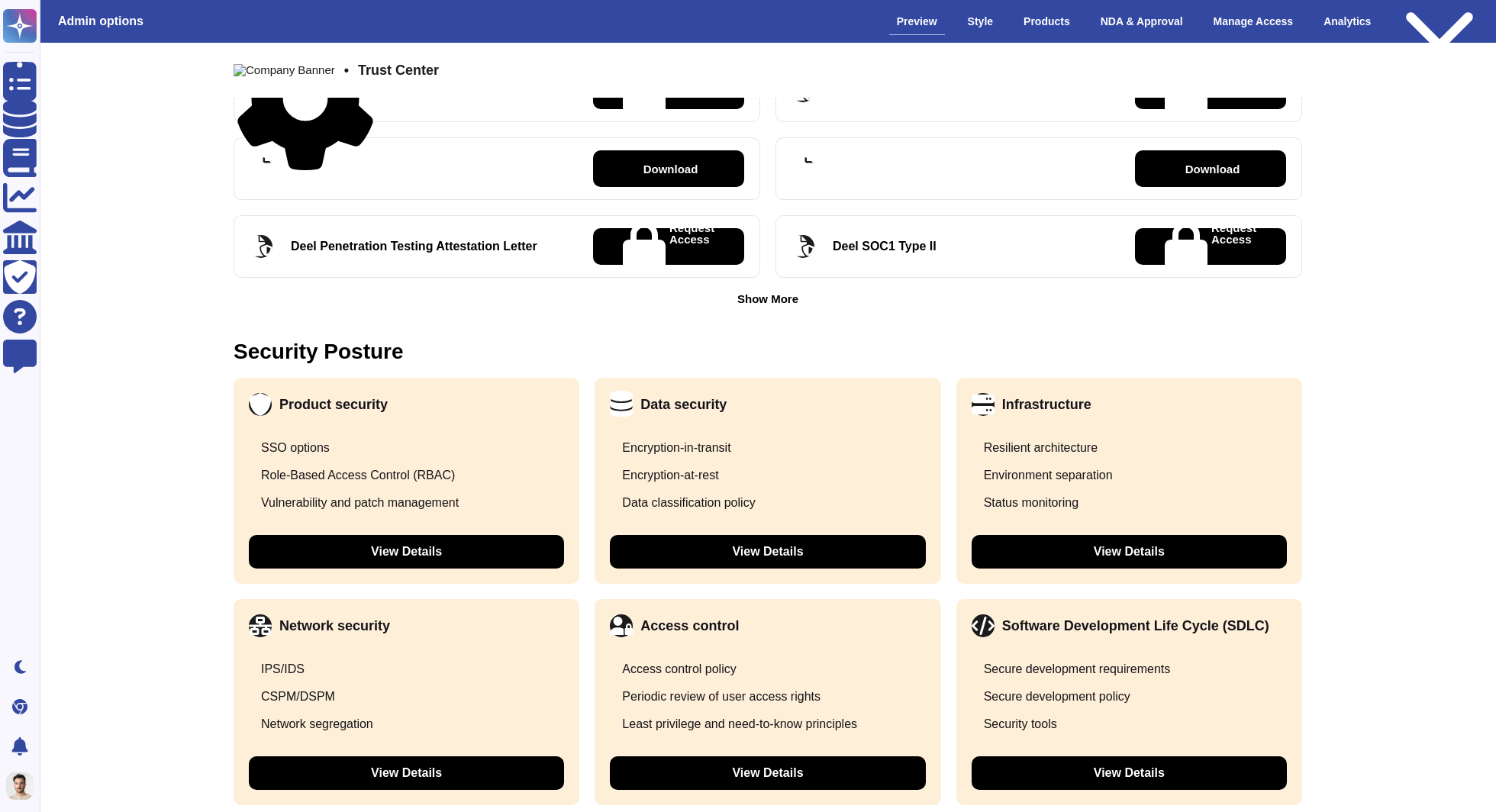 scroll, scrollTop: 0, scrollLeft: 0, axis: both 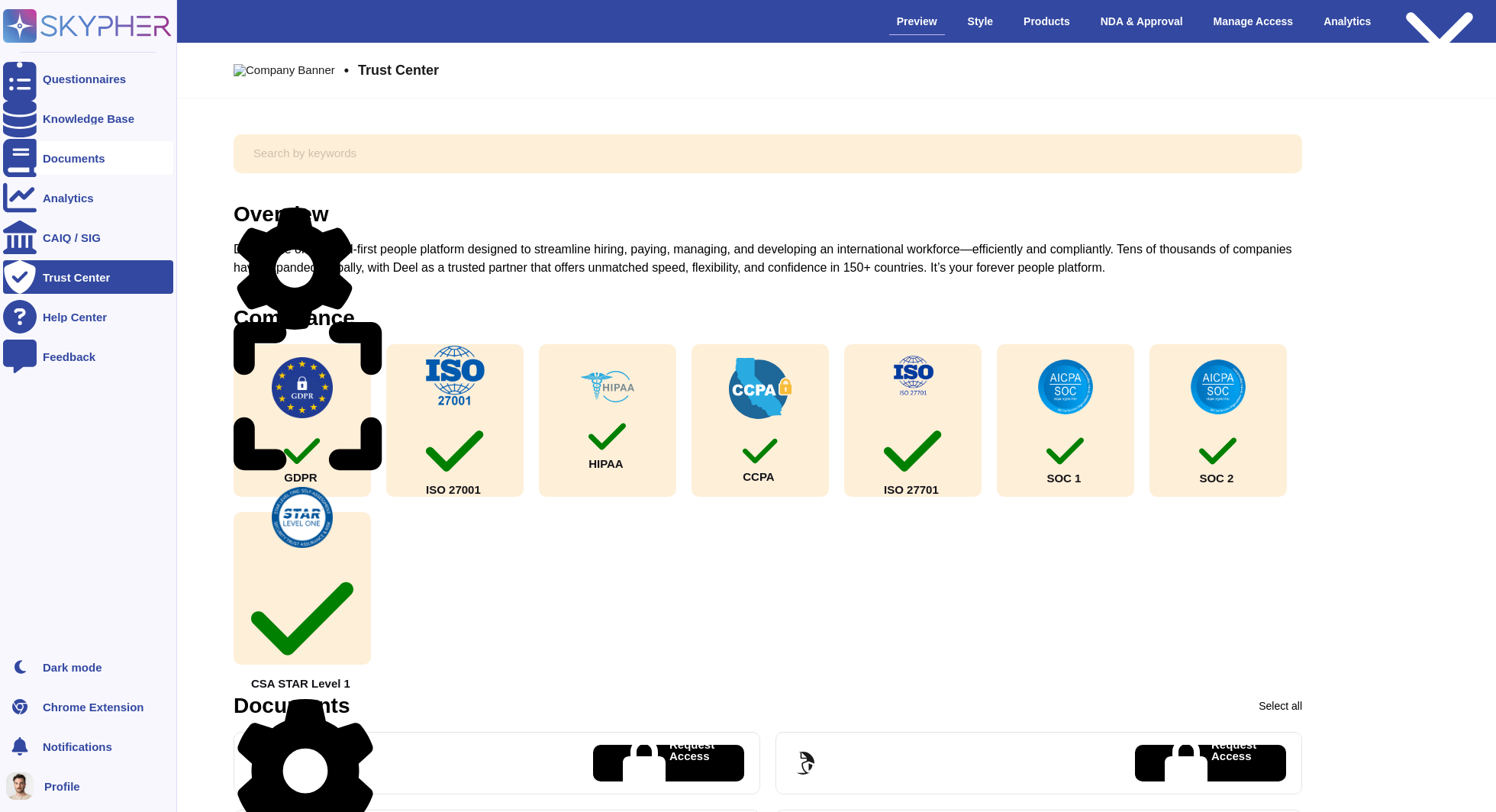 click on "Documents" at bounding box center [74, 158] 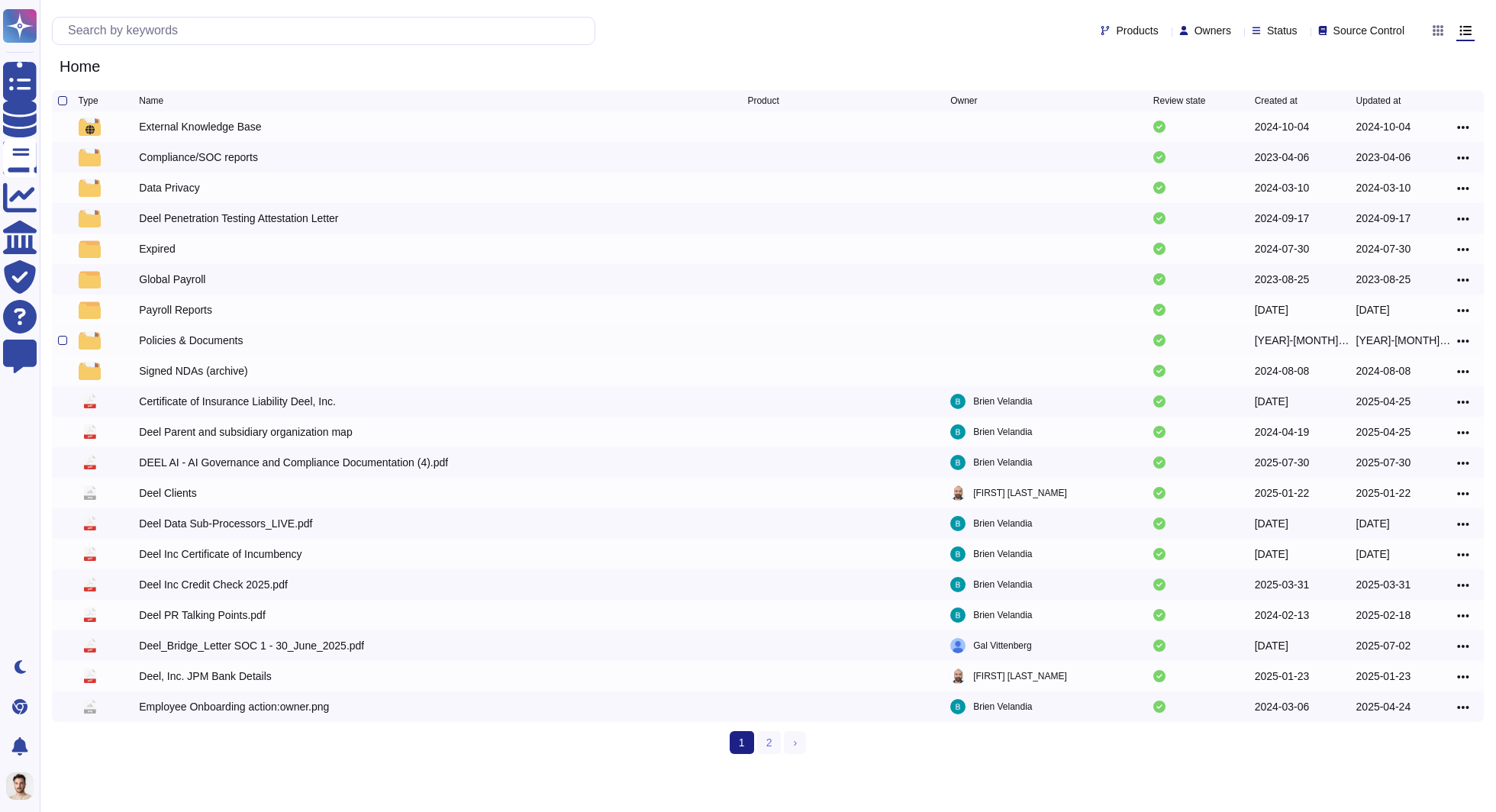 click on "Policies & Documents" at bounding box center (191, 340) 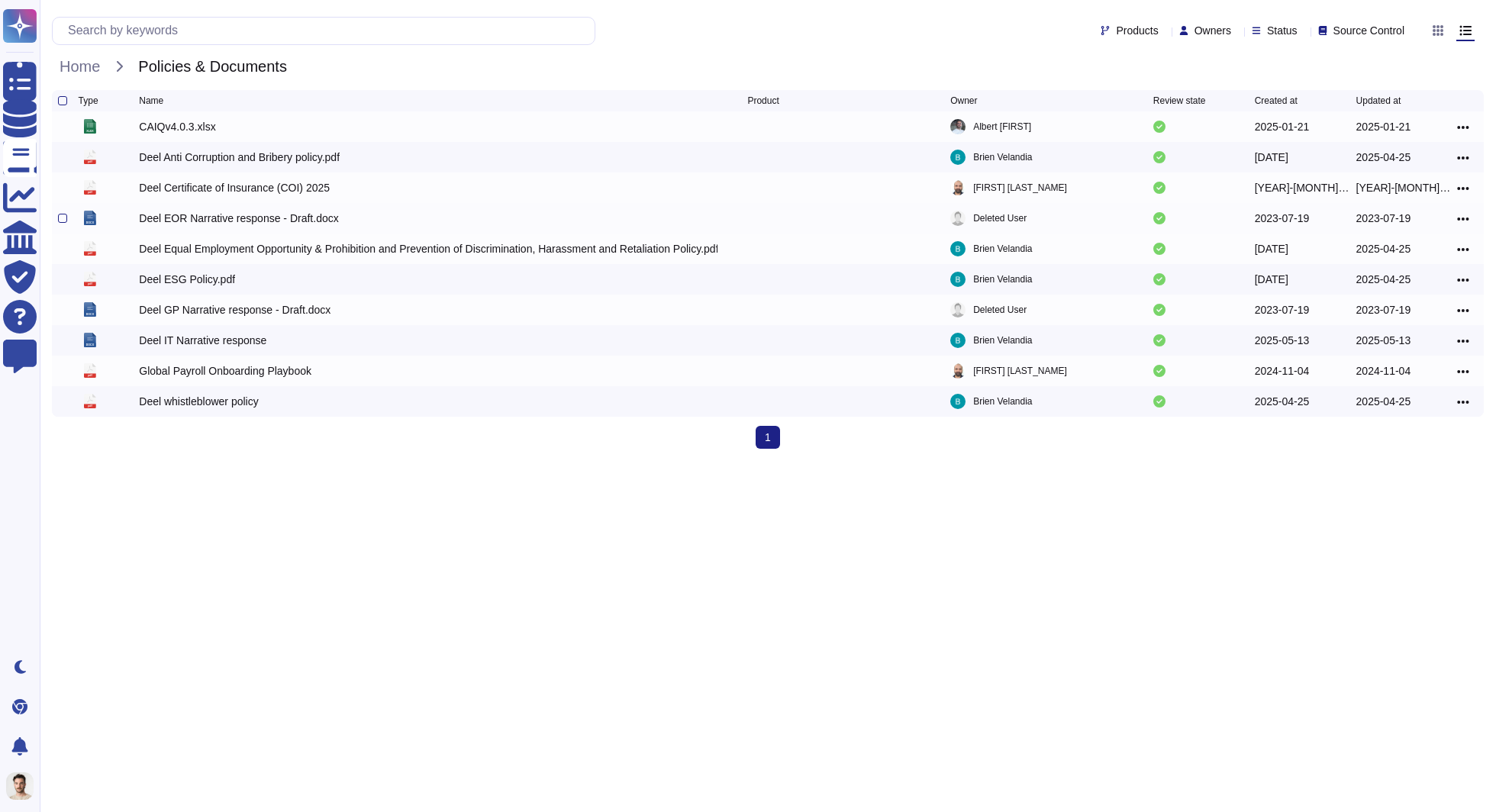 click on "Deel EOR Narrative response - Draft.docx" at bounding box center (238, 218) 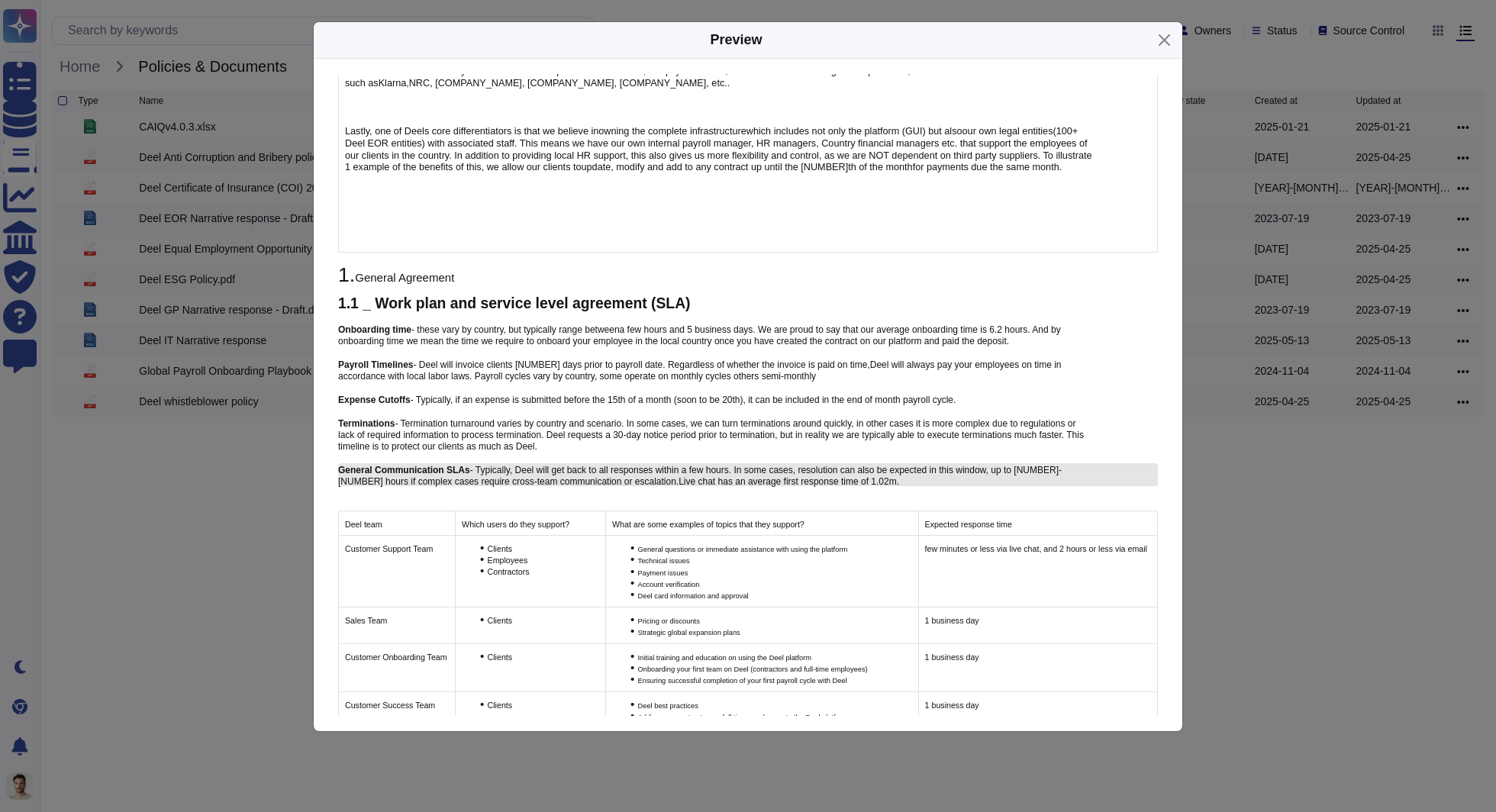 scroll, scrollTop: 1162, scrollLeft: 0, axis: vertical 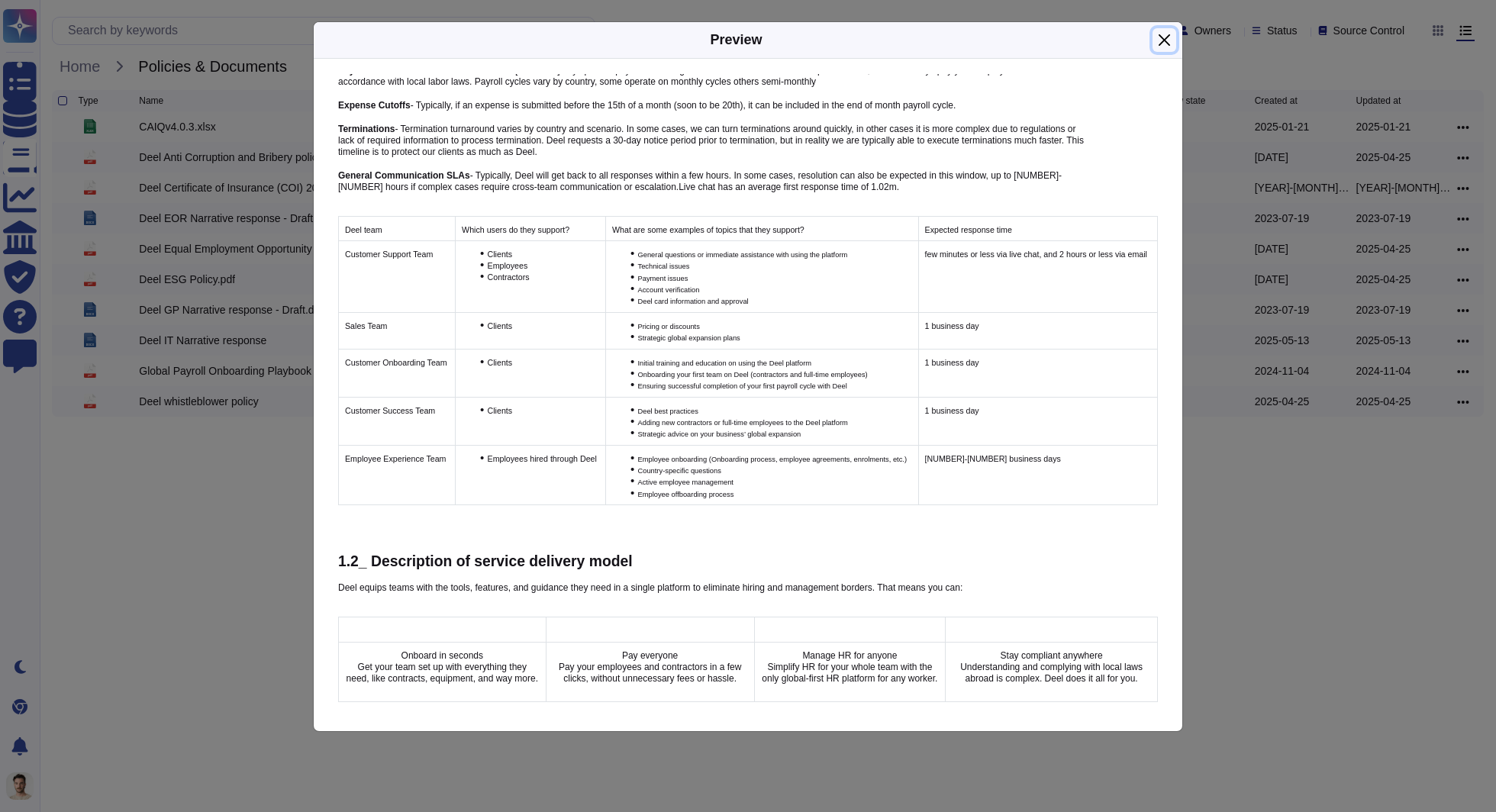drag, startPoint x: 1172, startPoint y: 40, endPoint x: 1166, endPoint y: 48, distance: 10 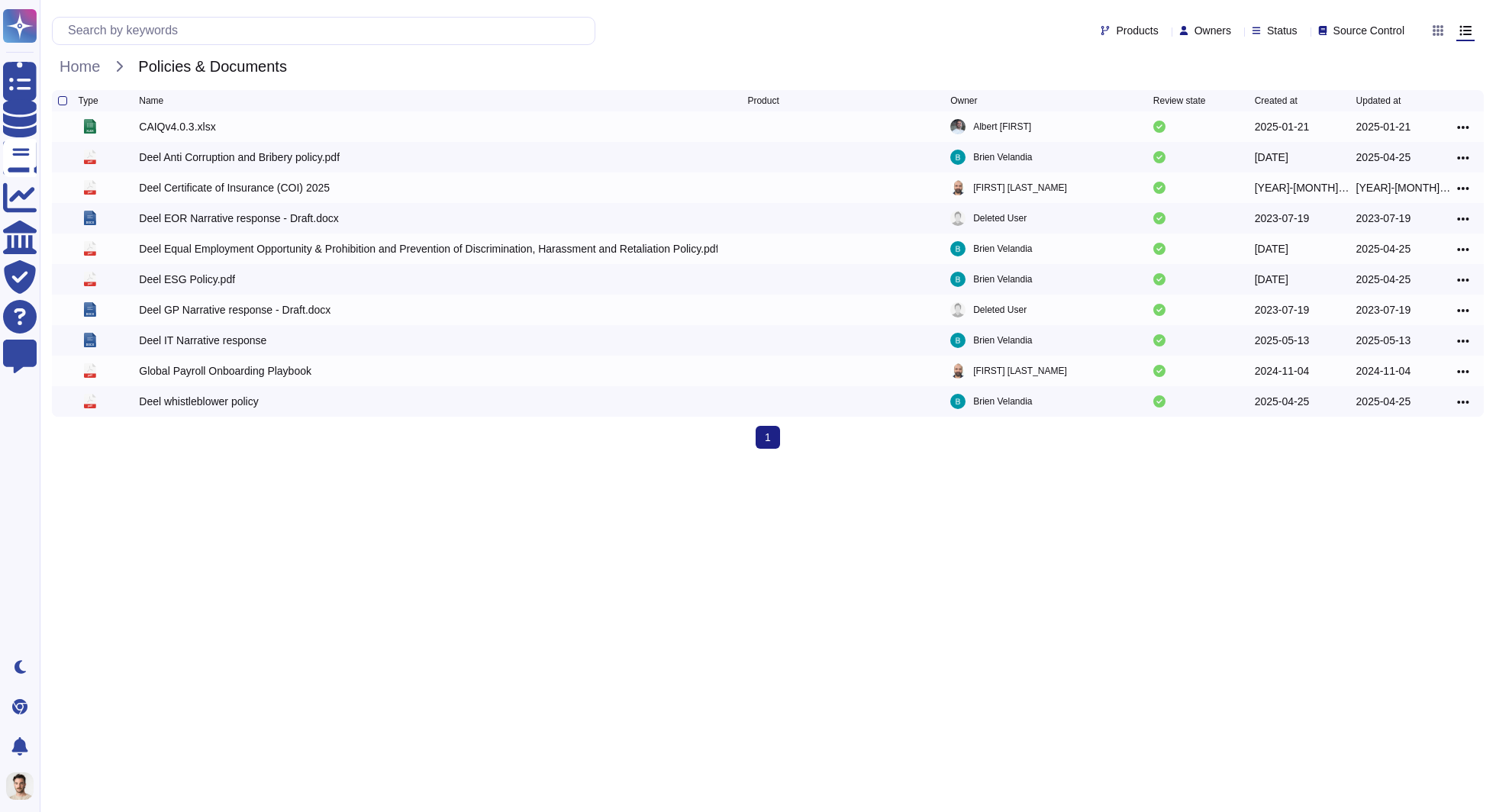 click 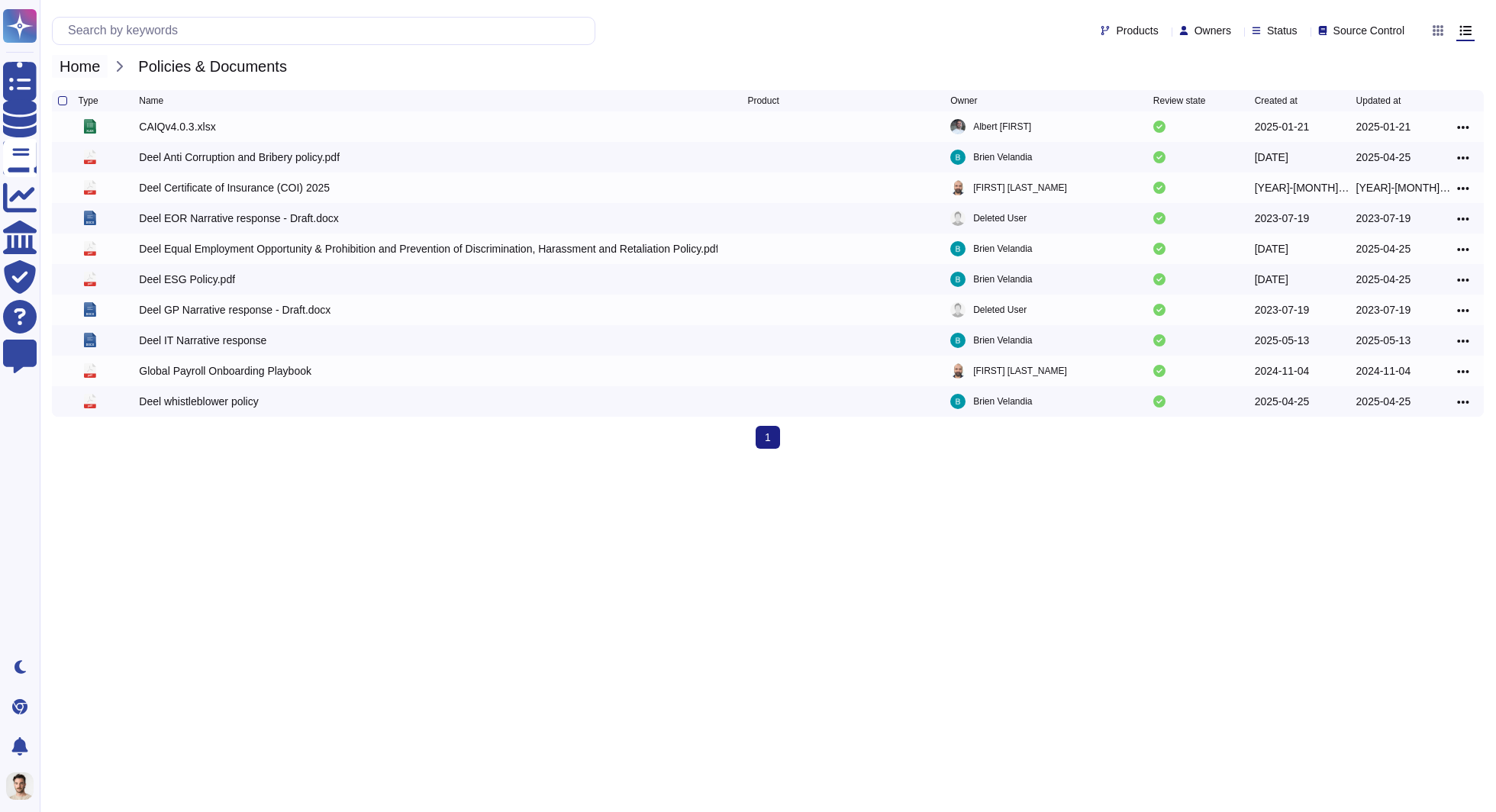 click on "Home" at bounding box center (79, 66) 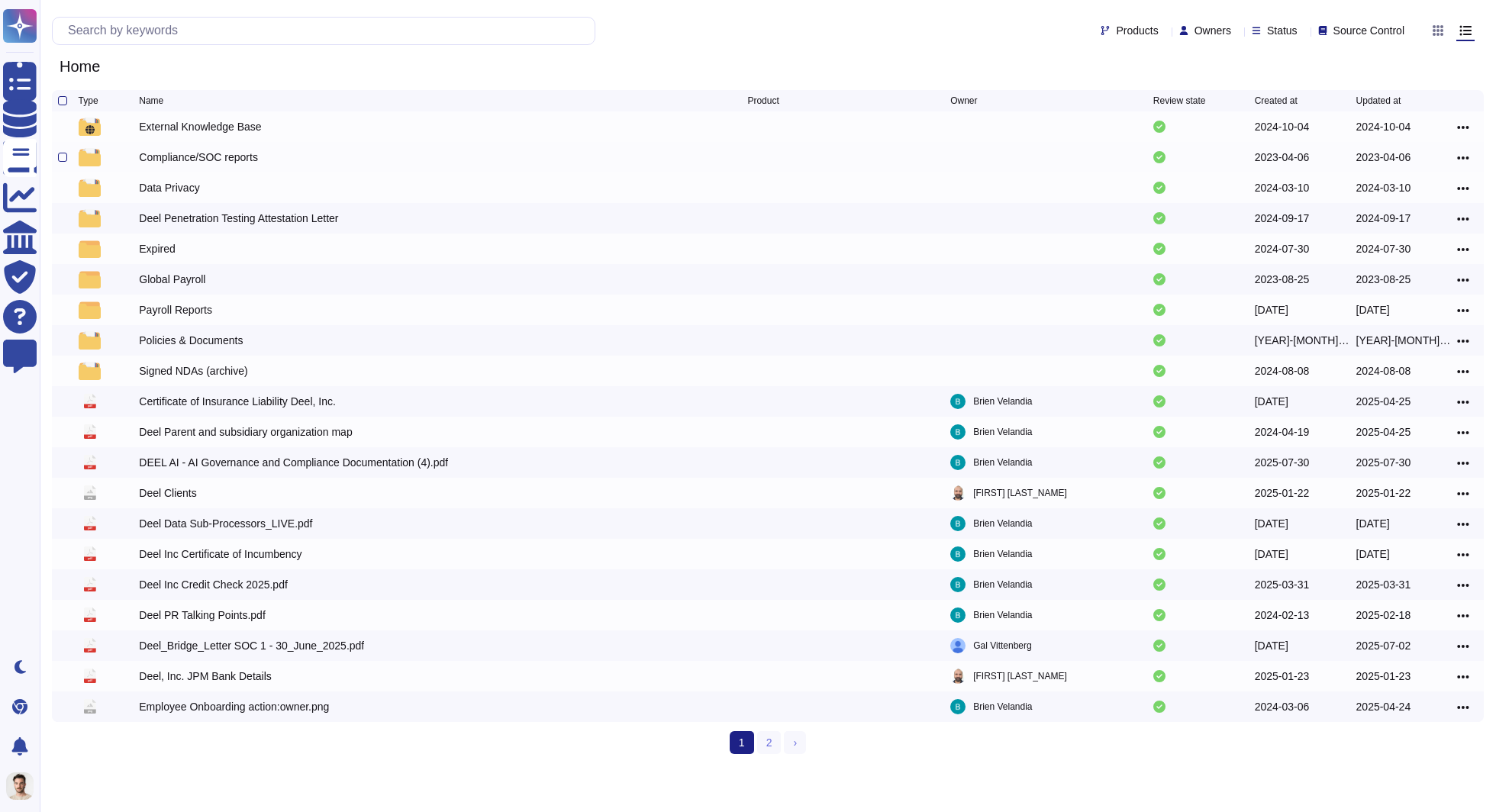 click on "Compliance/SOC reports" at bounding box center [198, 157] 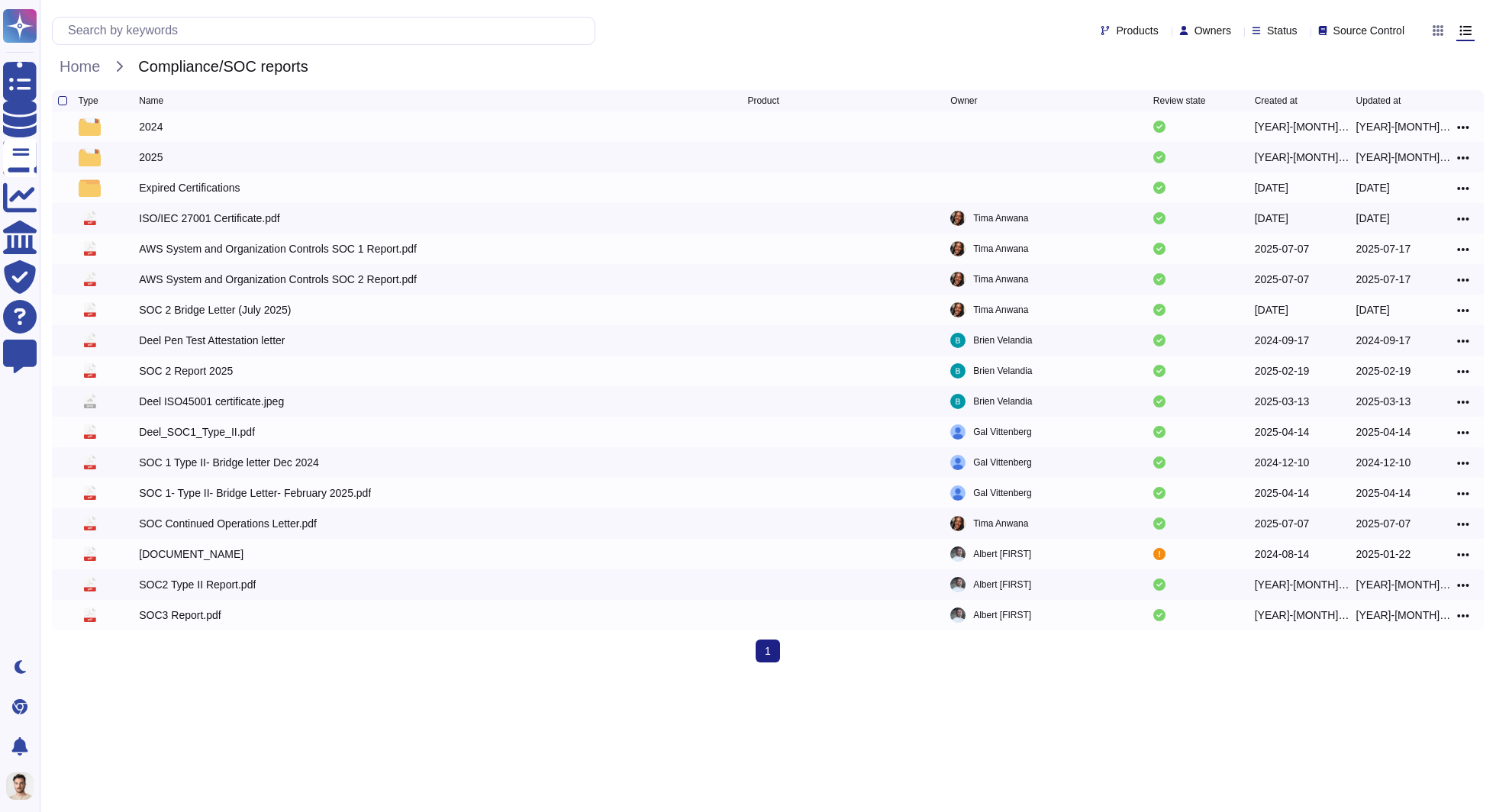 click on "Home" at bounding box center (87, 66) 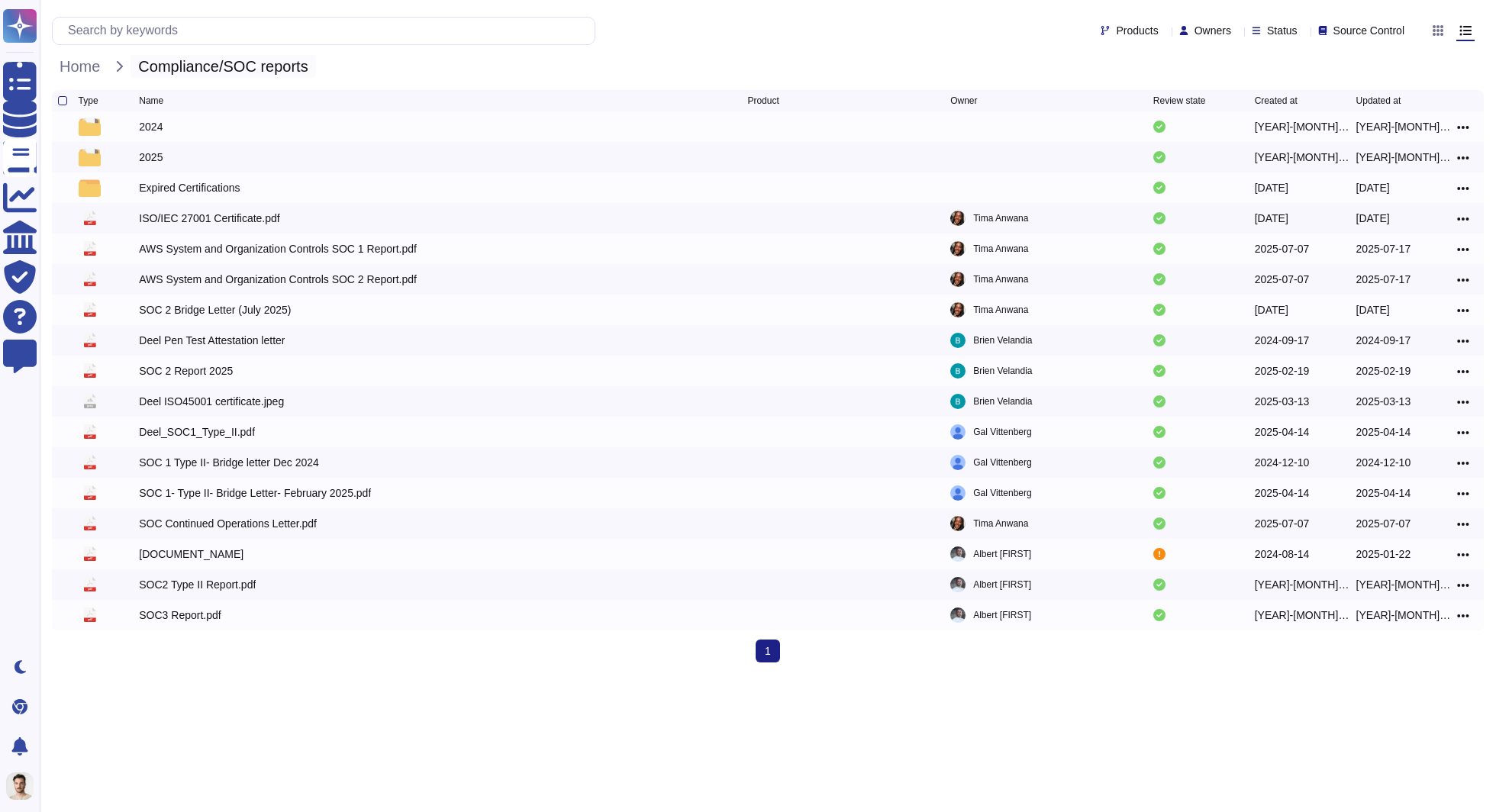 click on "Compliance/SOC reports" at bounding box center [223, 66] 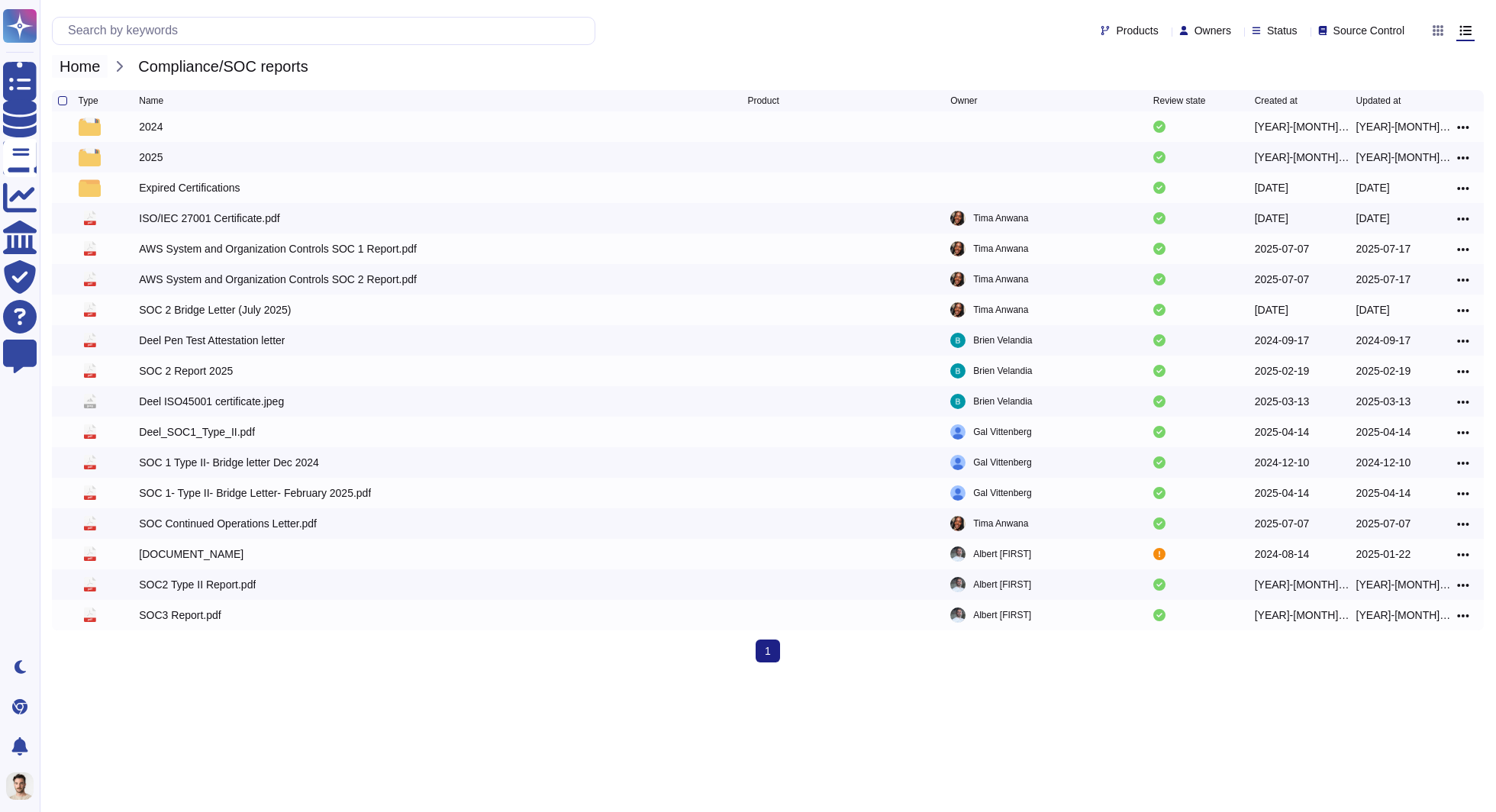 click on "Home" at bounding box center (79, 66) 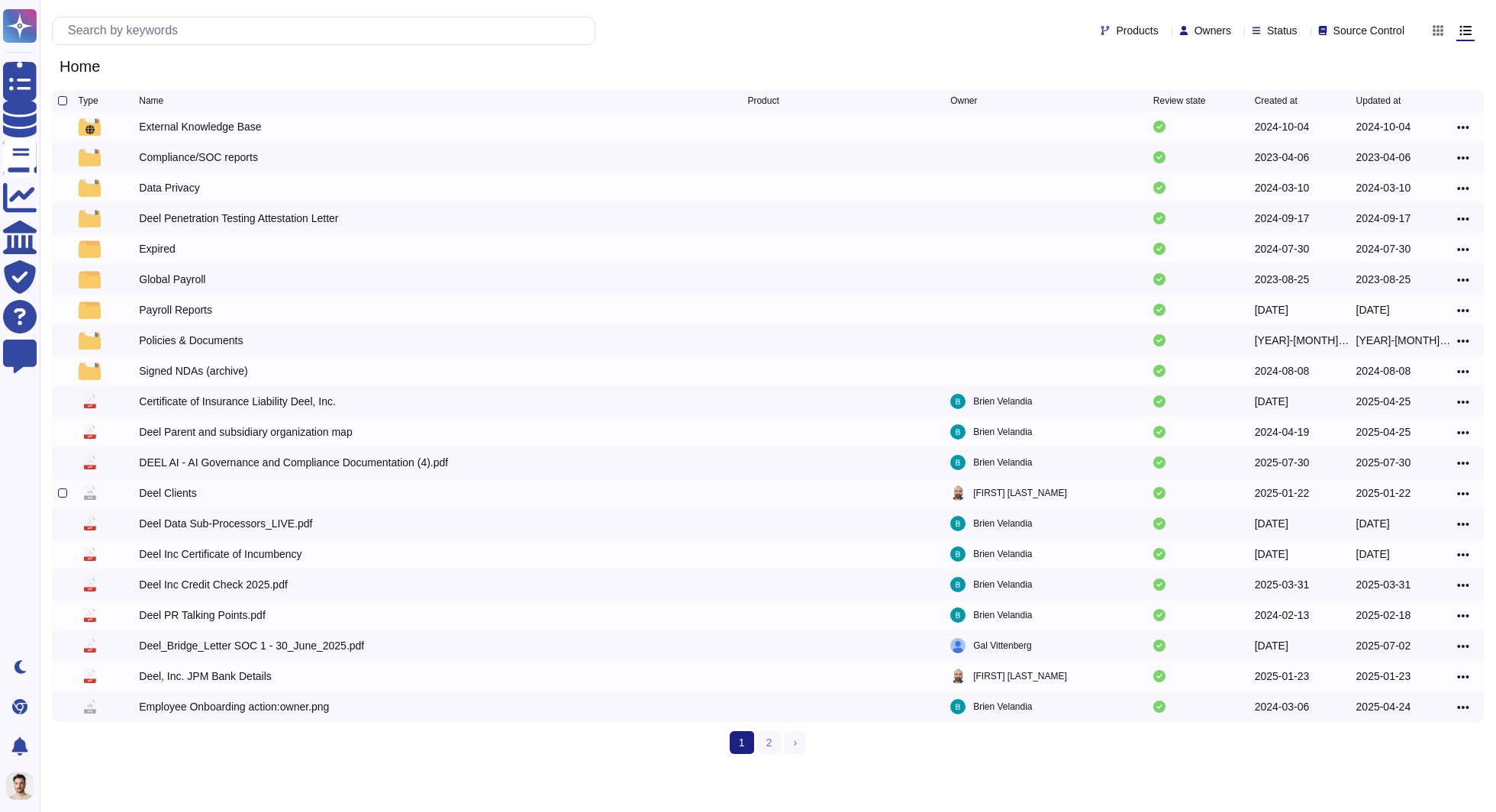 click on "Deel Clients" at bounding box center (167, 493) 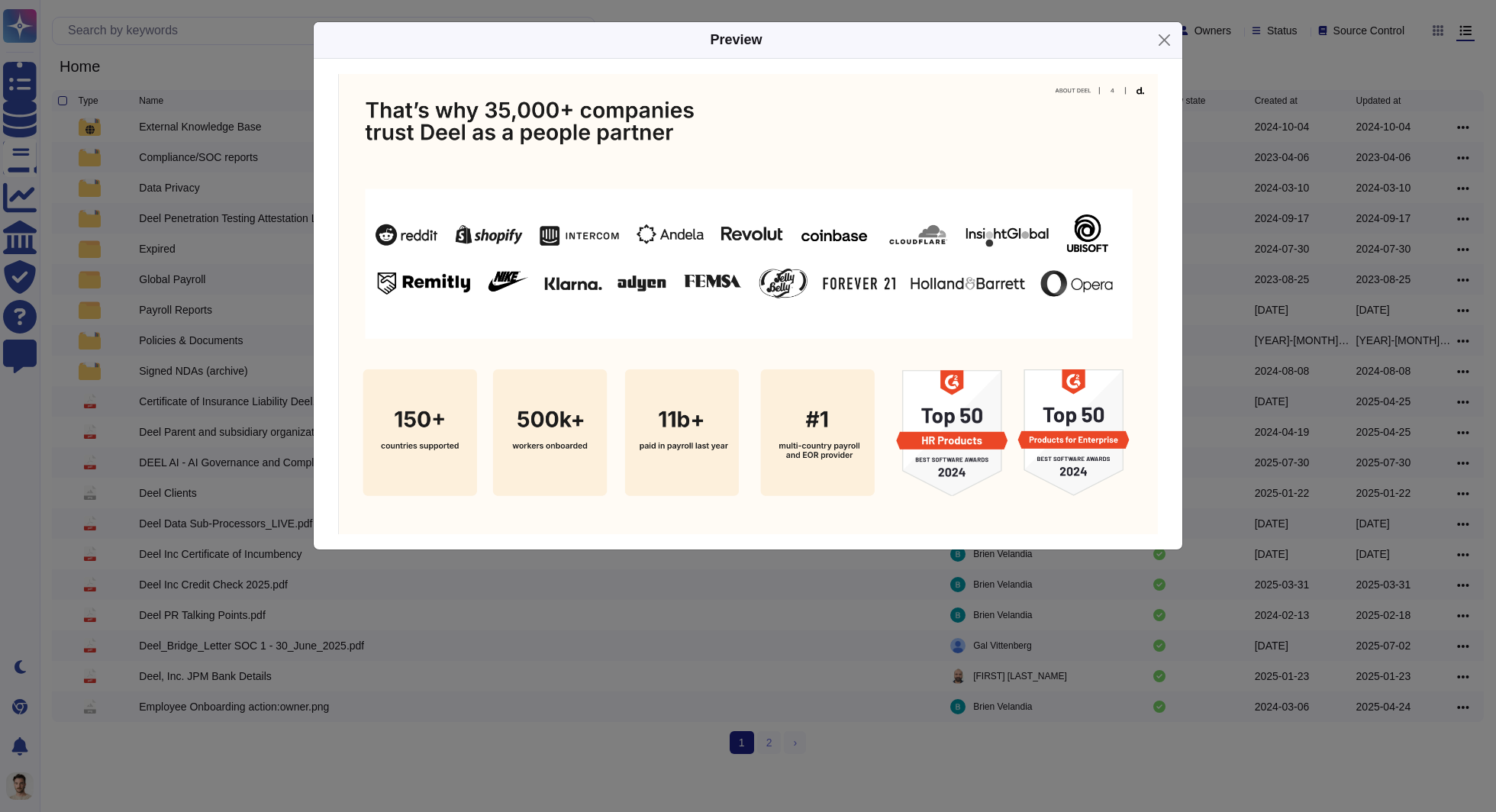 click on "Preview" at bounding box center [748, 406] 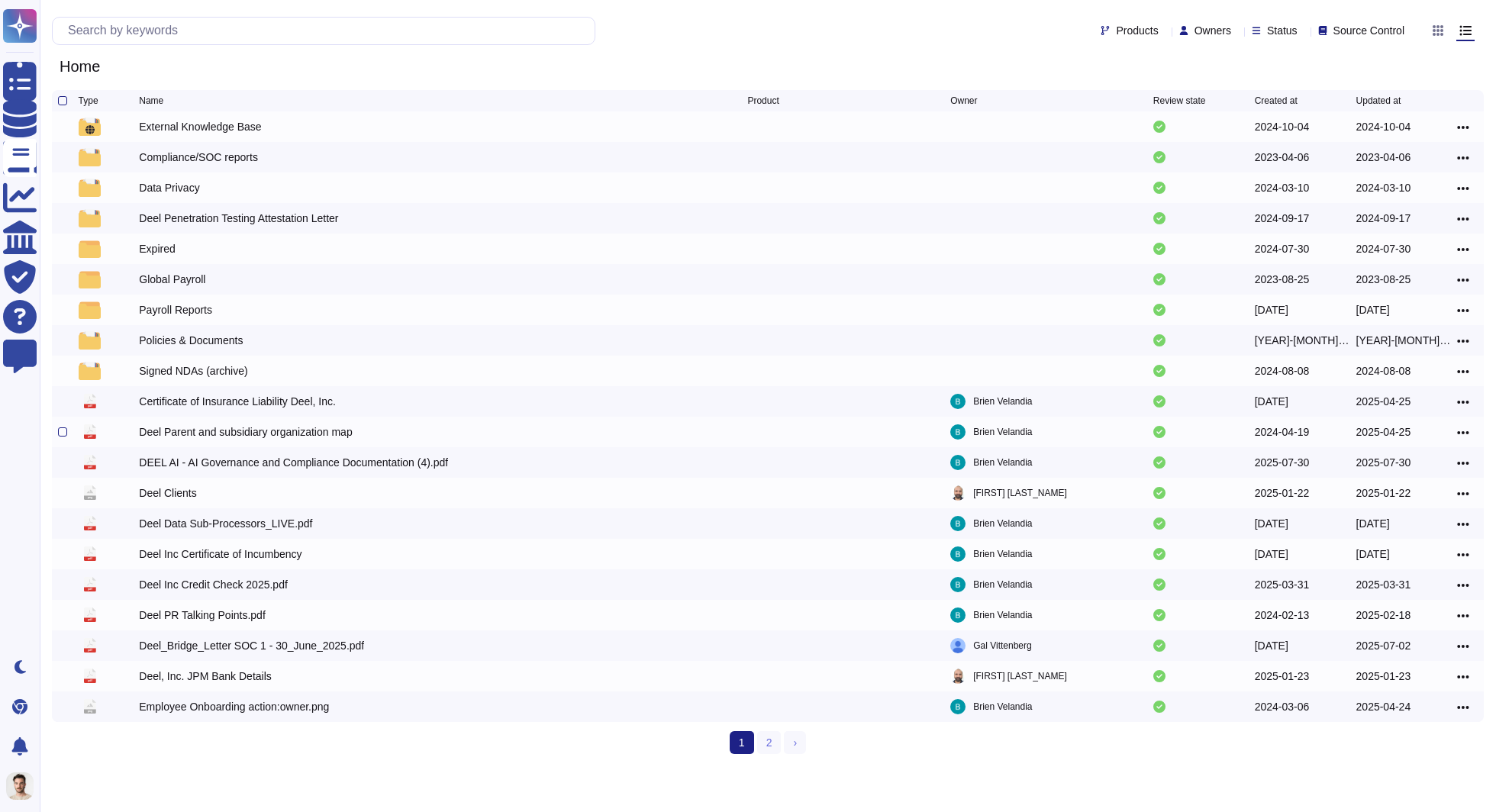 click on "Deel Parent and subsidiary organization map" at bounding box center (245, 432) 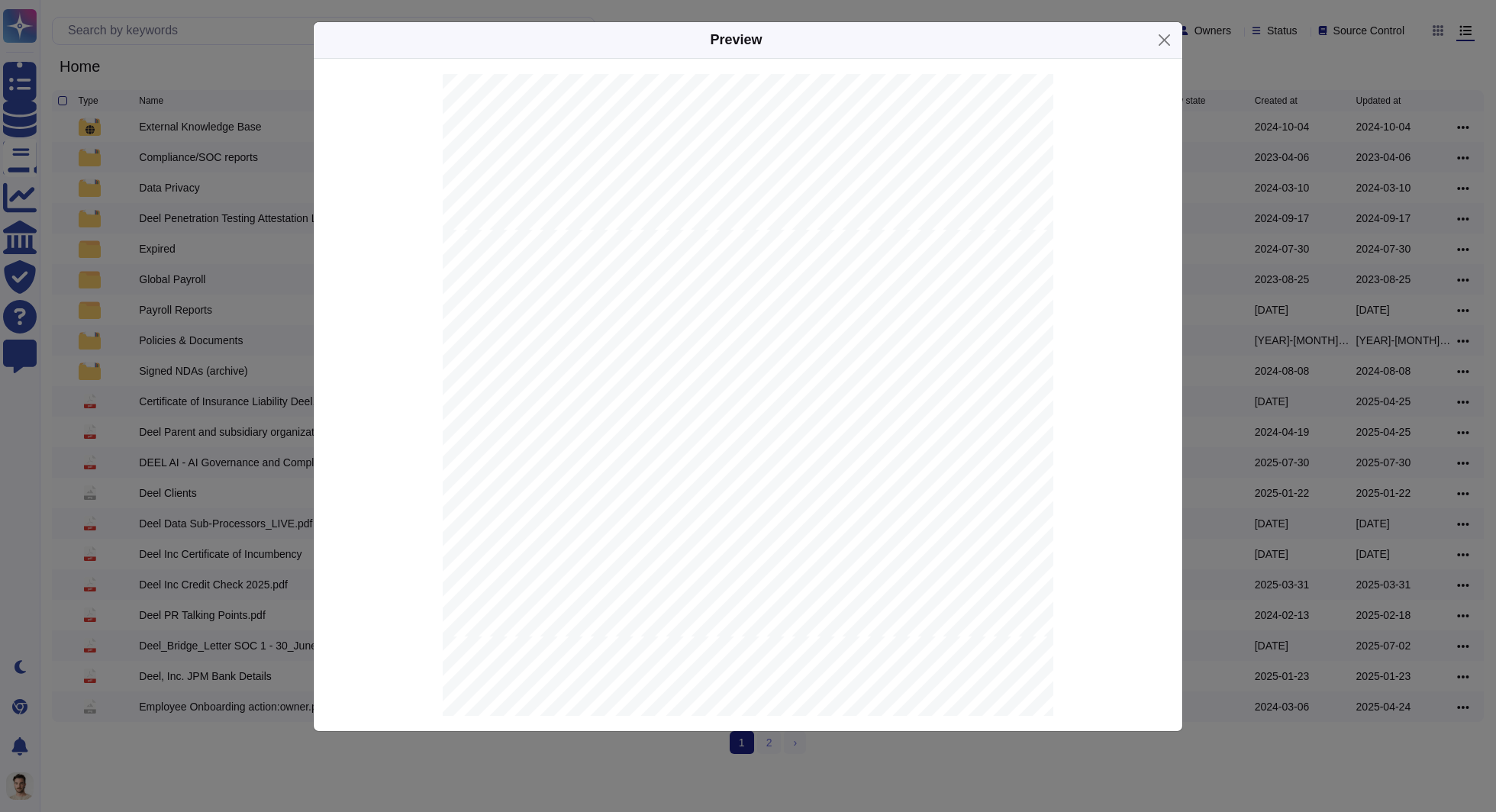 scroll, scrollTop: 3019, scrollLeft: 0, axis: vertical 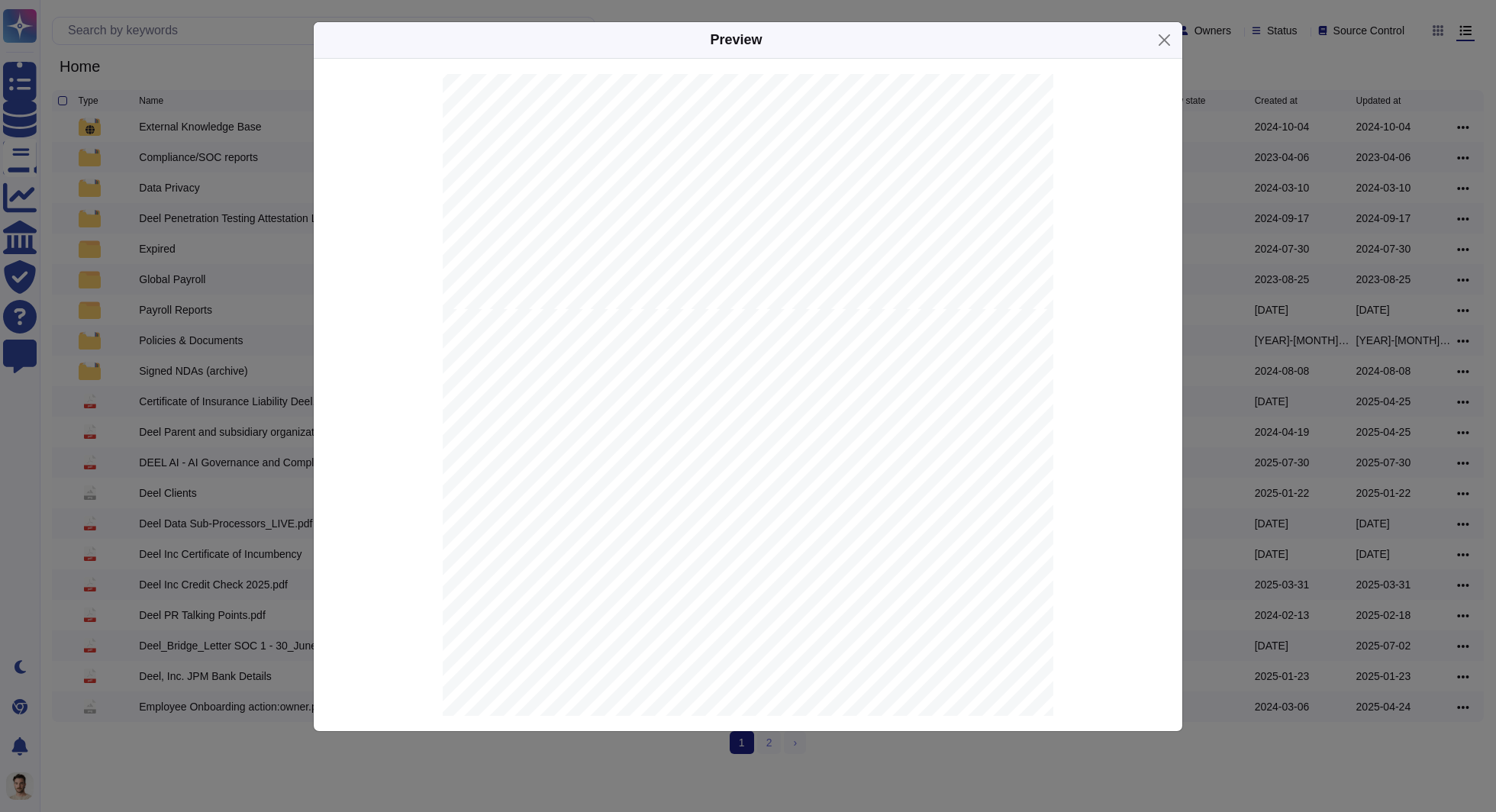 click on "I, [FIRST] [LAST], CEO & co-founder of Deel Inc., confirm that this entire ownership document is correct and up-to-date as of [DATE] No individual or entities own at least 5% or more, directly or indirectly, unless stated otherwise on the entire document. Deel Inc., its subsidiaries and their corporate shareholders do not have authority to issue bearer shares. As of [DATE] [FIRST] [LAST] Deel Inc. (Europe) 100% Deel Belgium SRL [NUMBER] [STREET], [POSTAL_CODE] [CITY] Belgium Tax ID# [TAX_ID] LETS DEEL d.o.o . [STREET] [NUMBER], [DISTRICT], [CITY] ( tax ID [TAX_ID] ) Deel Albania Sh.p.k Wolf Theiss Tirana, Qendra e Bisnesit Eurocol, Rruga Murat Toptani, kati I 4, 1001, Tirana, Albania. Tax ID# [TAX_ID] LETSDEEL LLC [NUMBER]/[NUMBER] [STREET], office [NUMBER], [POSTAL_CODE], [CITY] Tax ID# [TAX_ID] 100%" at bounding box center (748, 406) 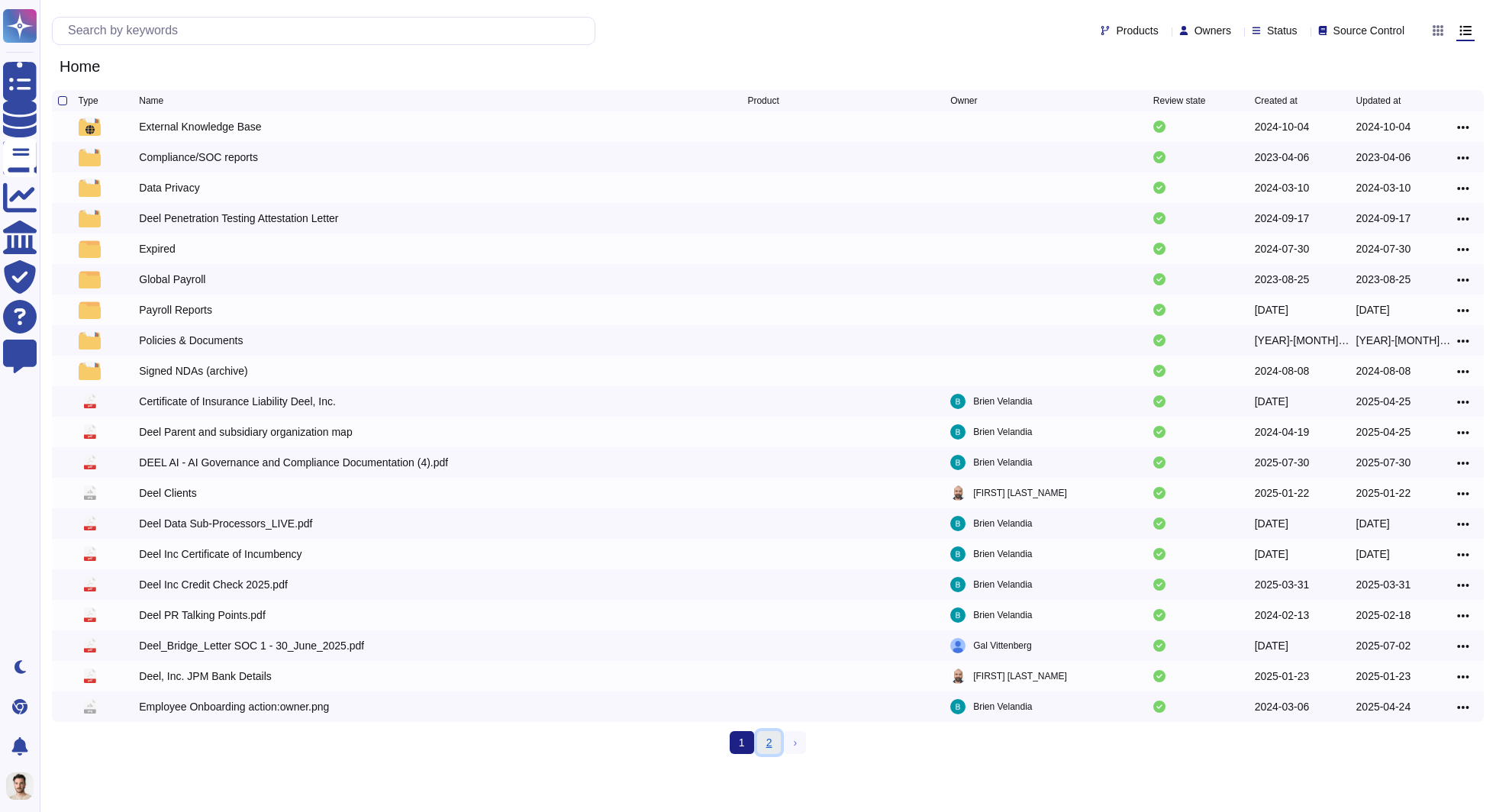 click on "2" at bounding box center (769, 743) 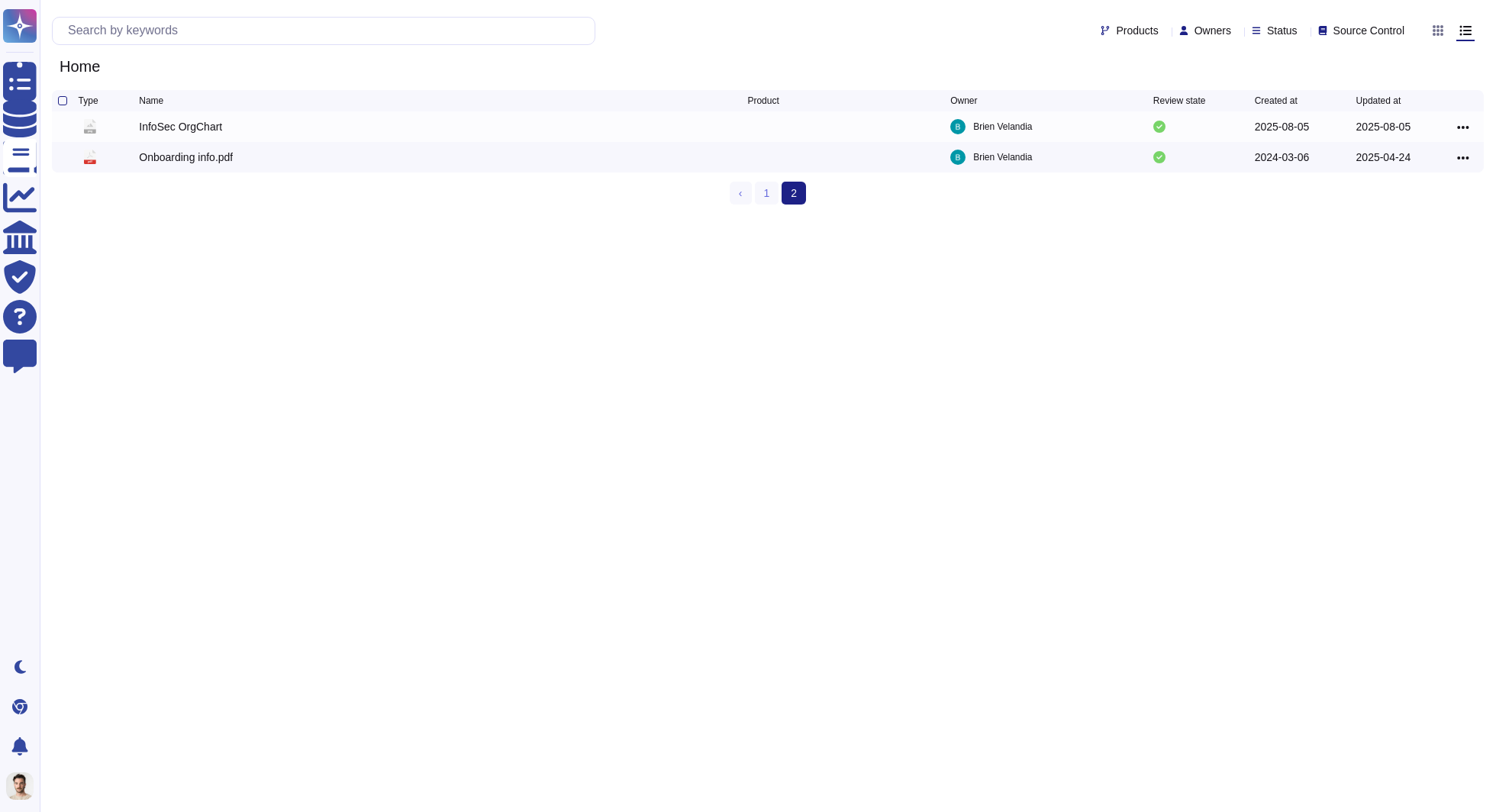 click on "Brien [LASTNAME] [DATE] [DATE] pdf Onboarding info.pdf Brien [LASTNAME] [DATE] [DATE] ‹ Previous 1 2 (current)" at bounding box center (748, 166) 